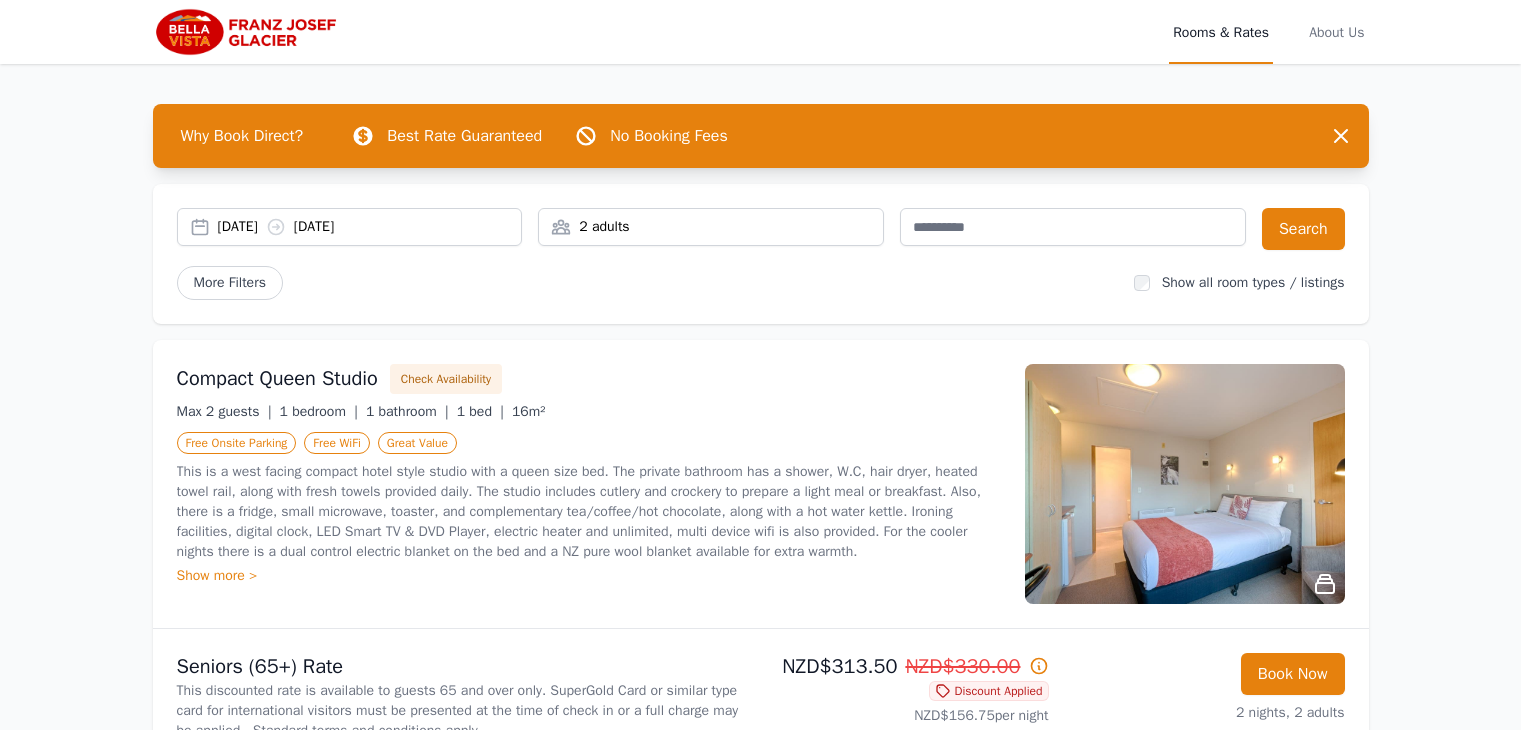 scroll, scrollTop: 0, scrollLeft: 0, axis: both 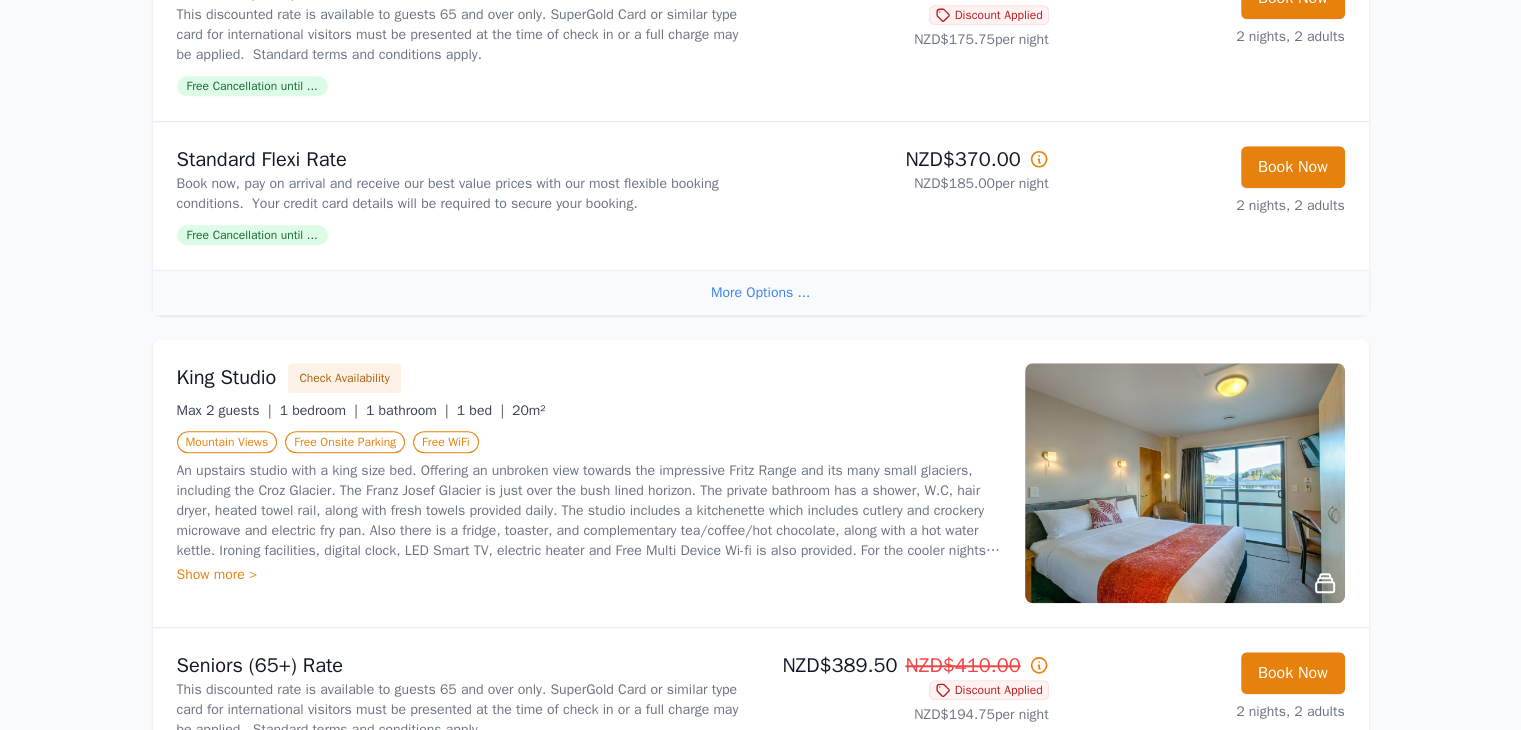 click at bounding box center [1185, 483] 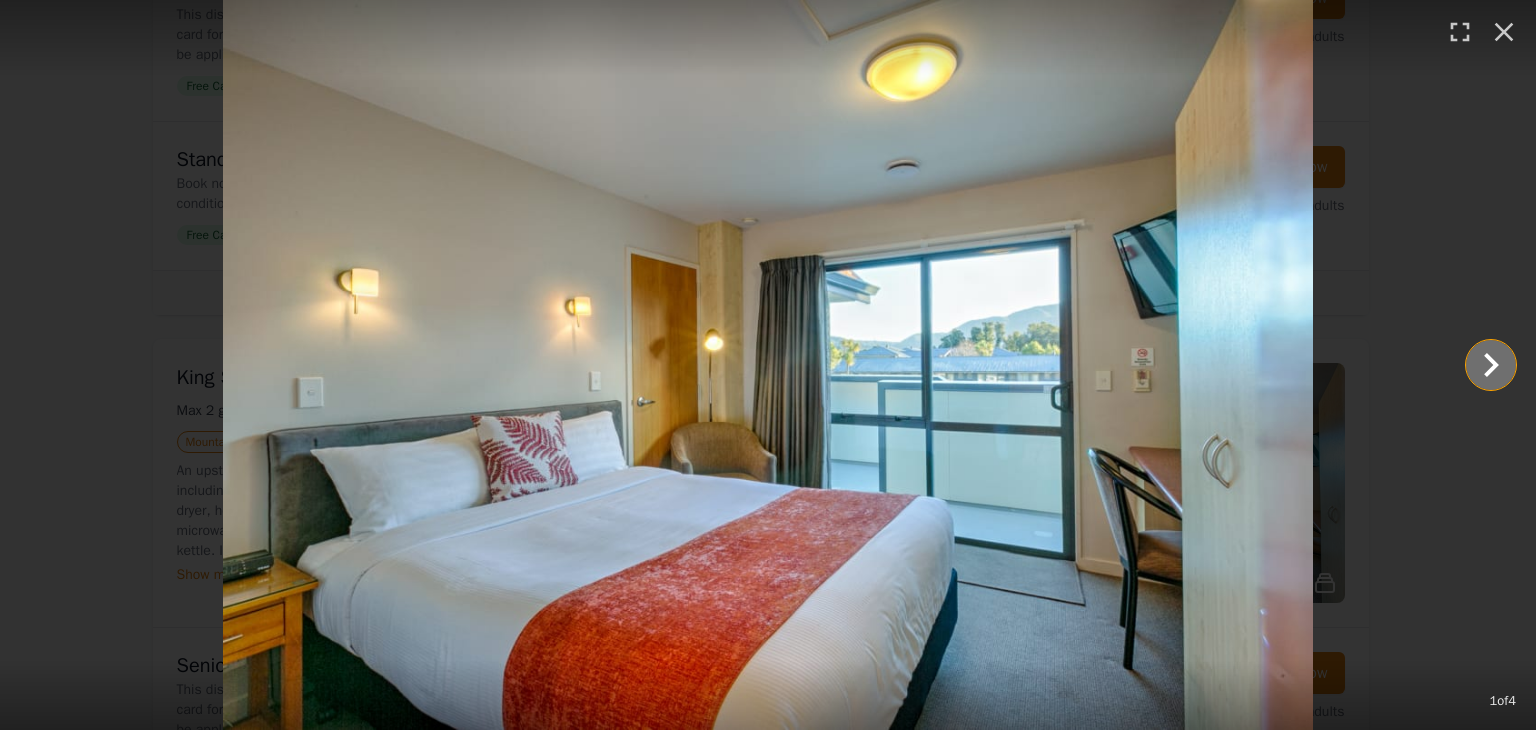 click 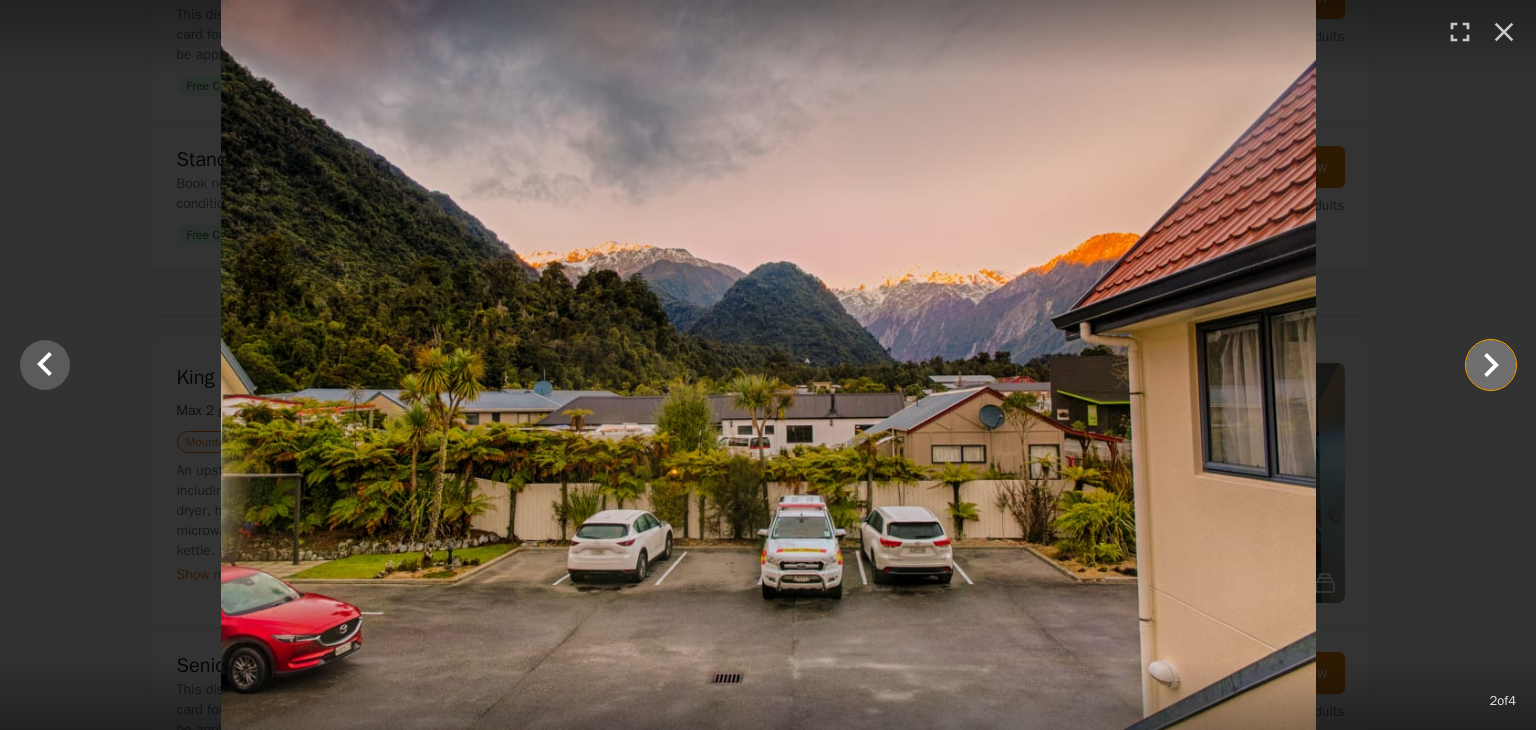 click 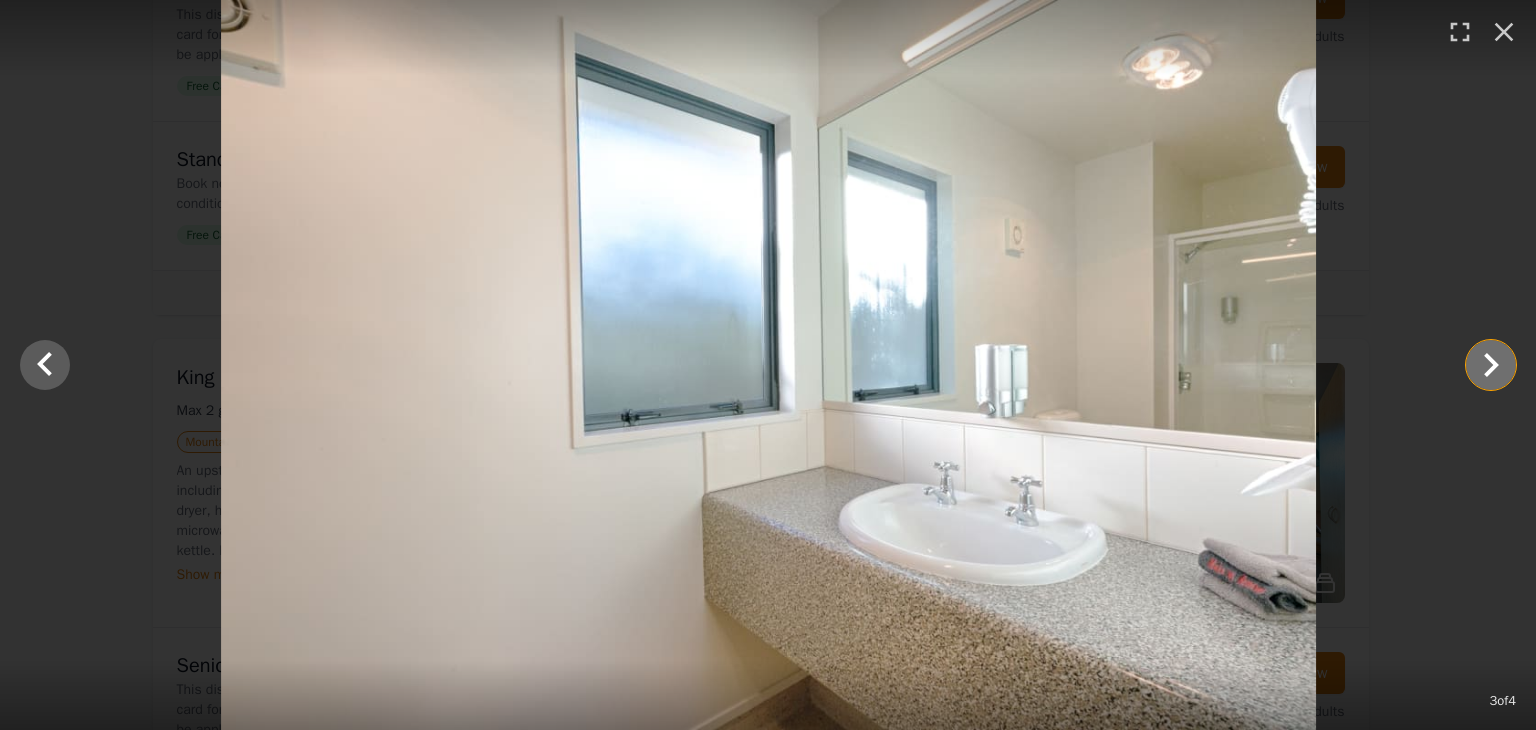 click 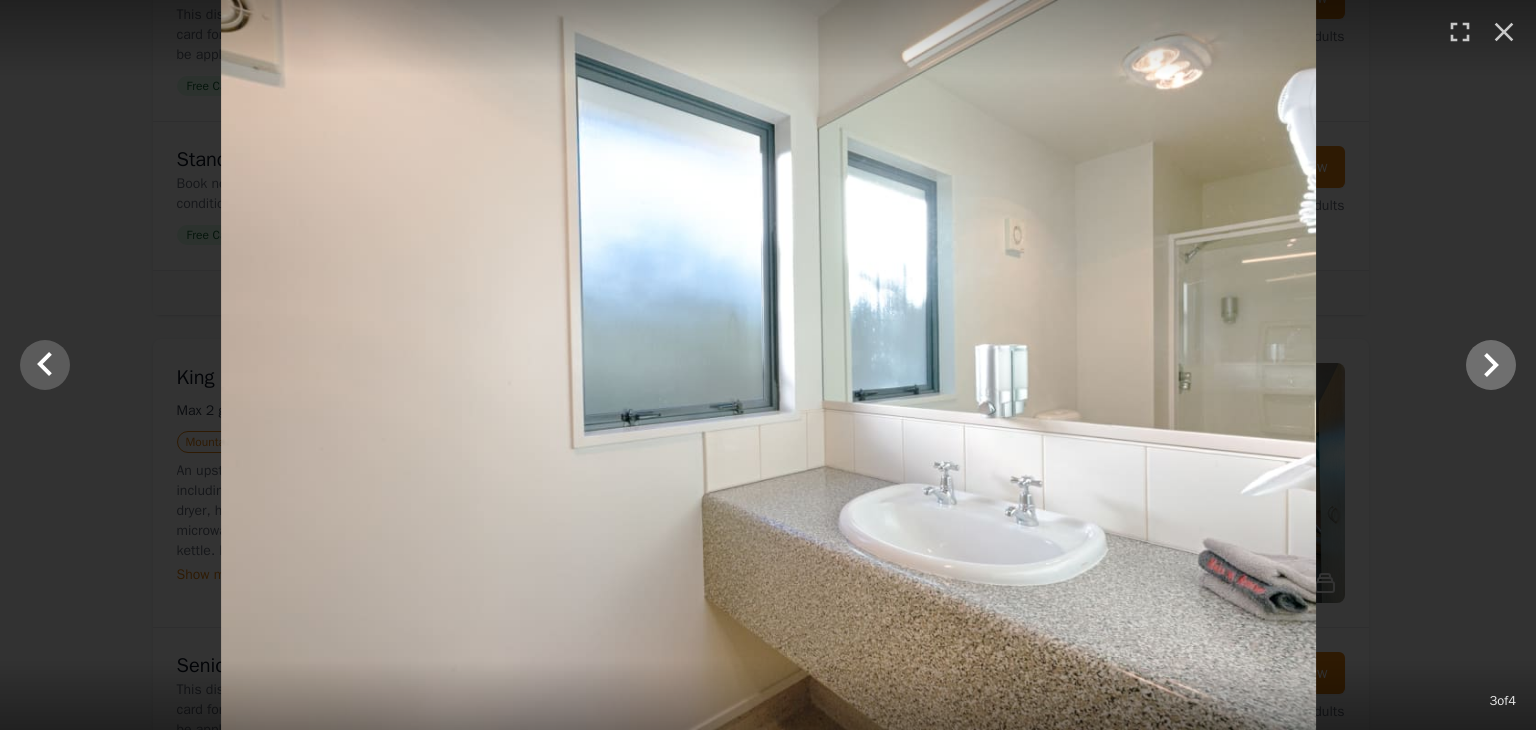click at bounding box center (0, 365) 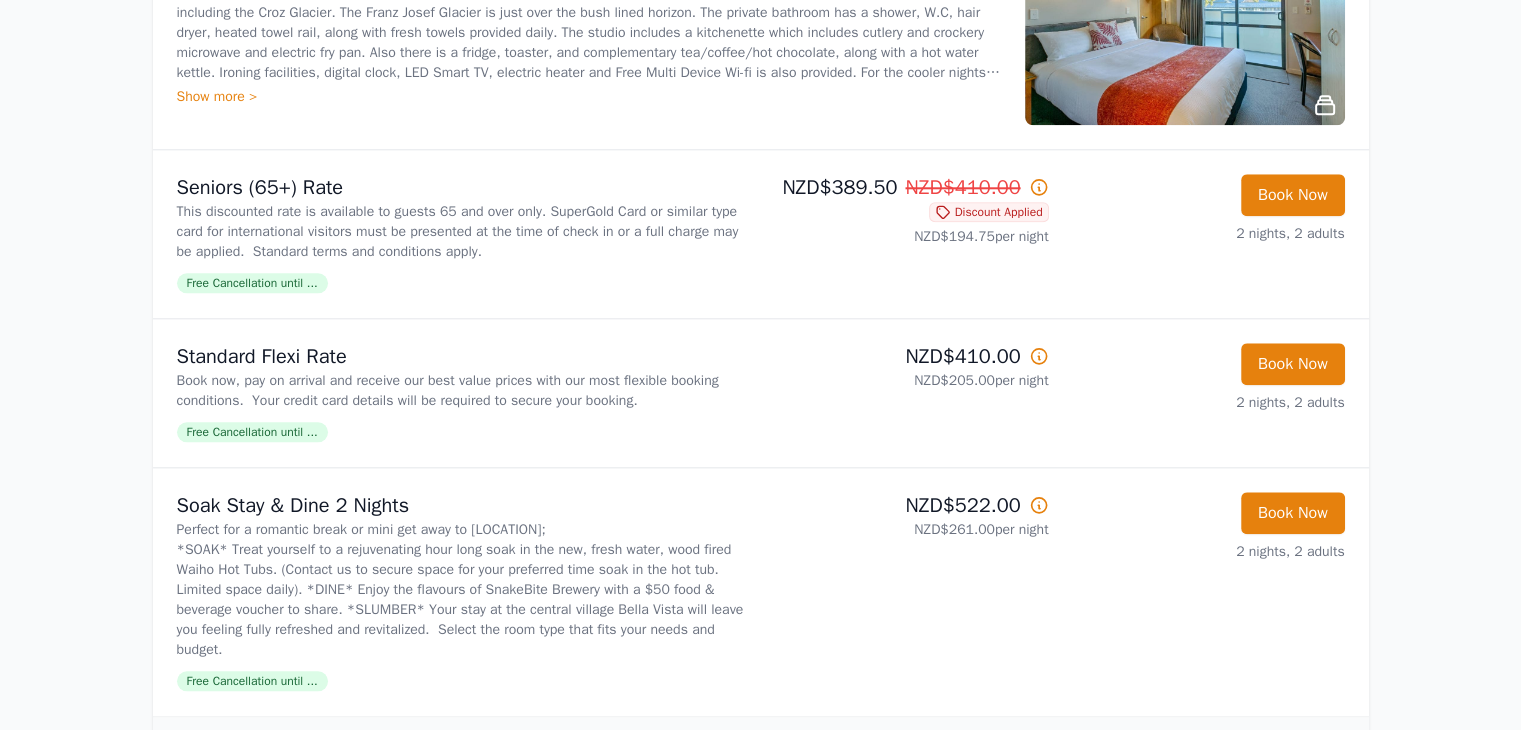 scroll, scrollTop: 2300, scrollLeft: 0, axis: vertical 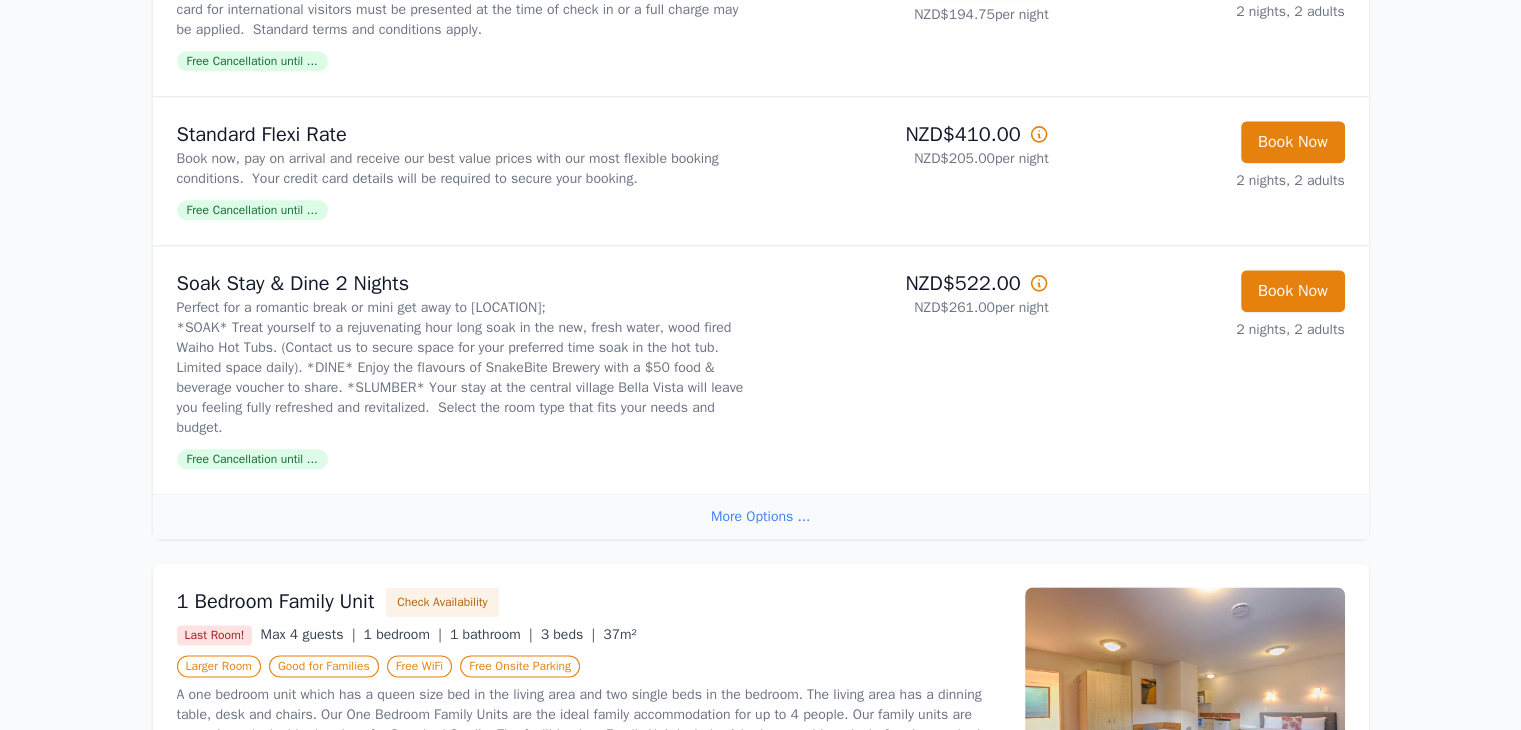 click on "Free Cancellation until ..." at bounding box center (252, 210) 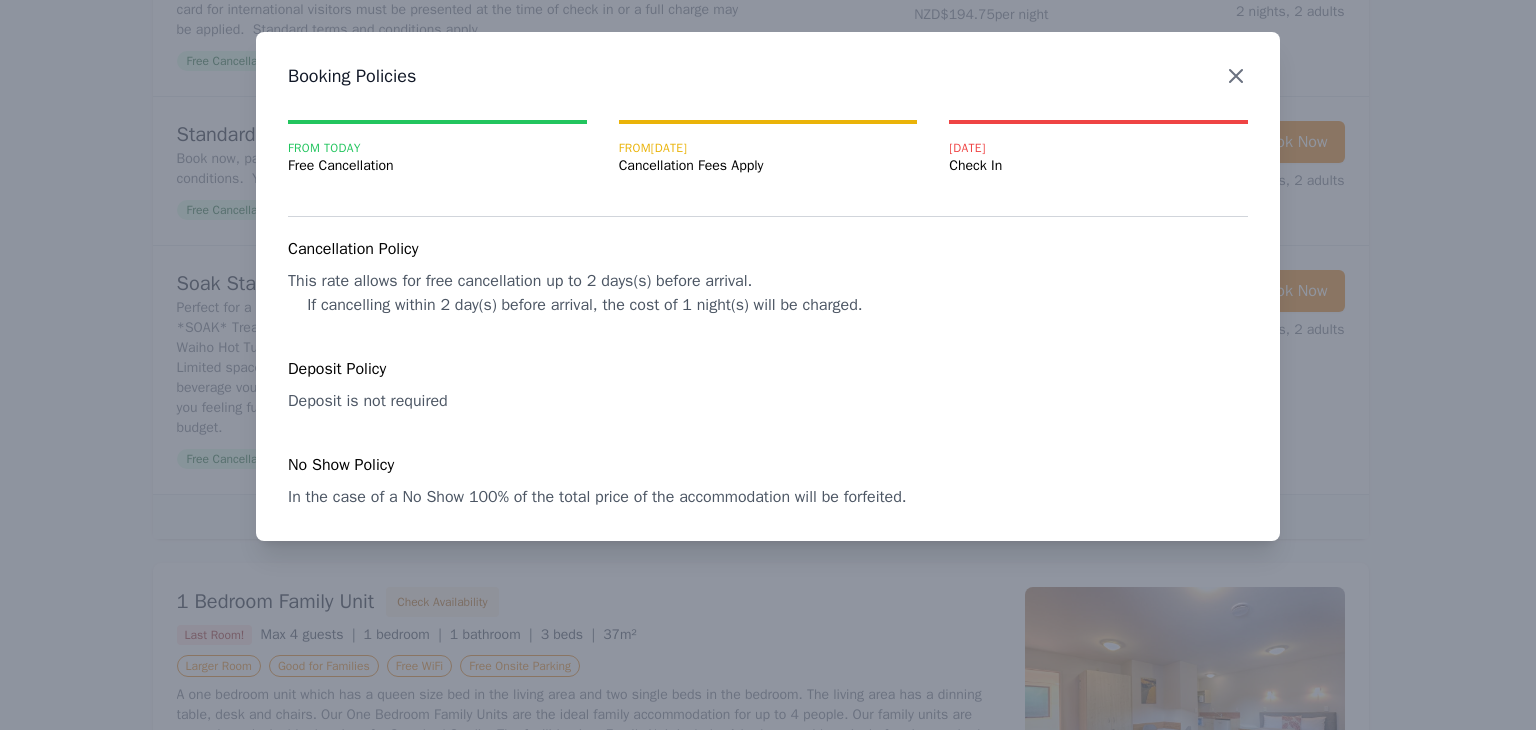 click 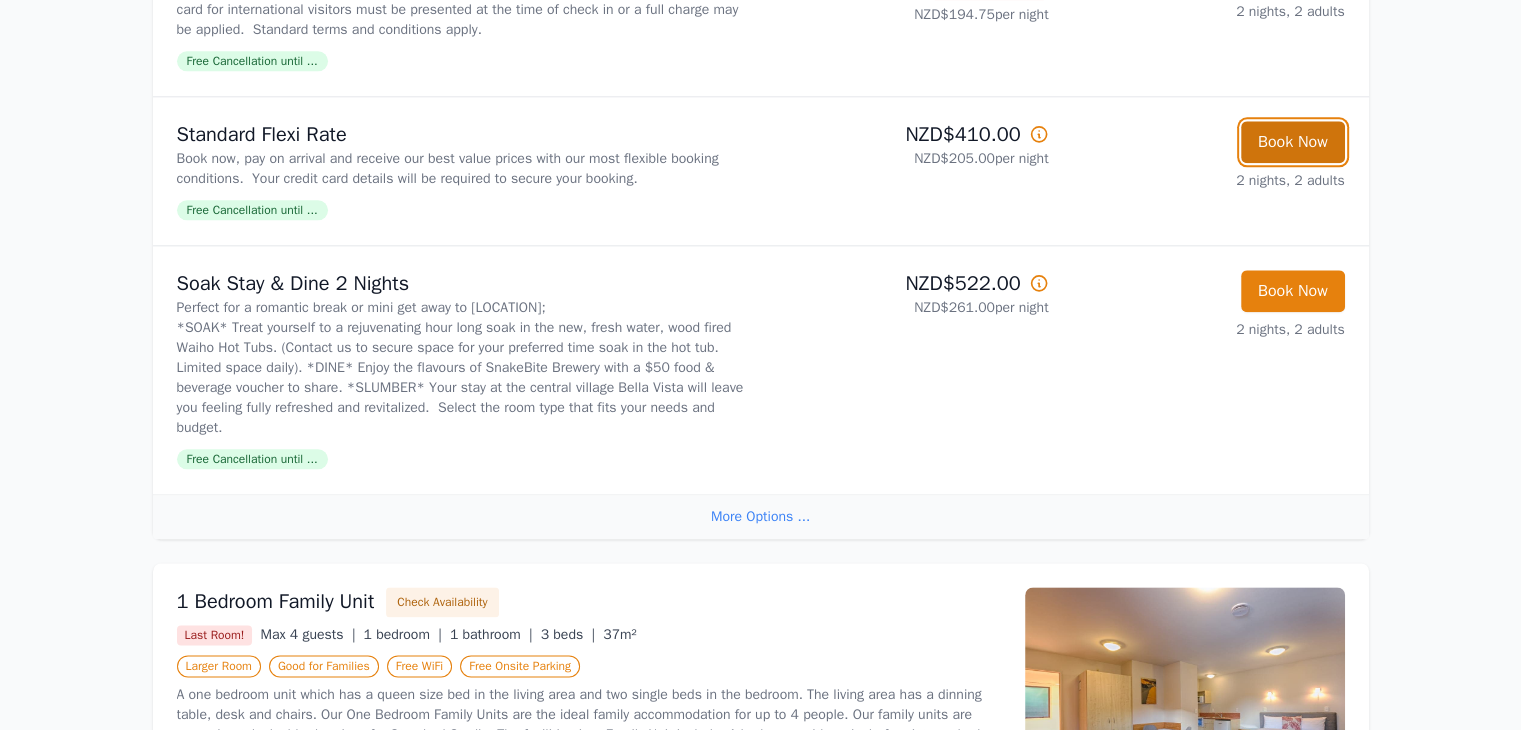 click on "Book Now" at bounding box center [1293, 142] 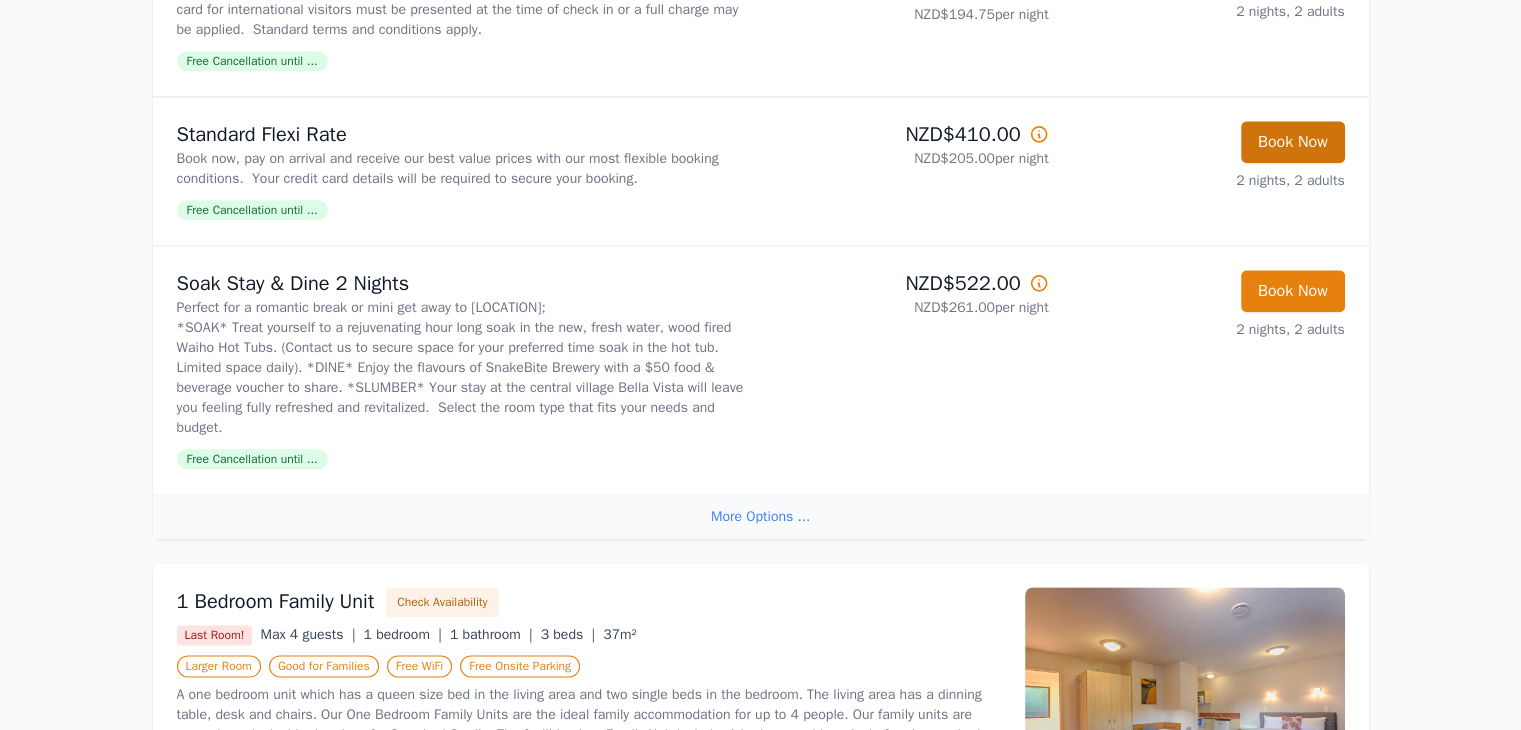 scroll, scrollTop: 96, scrollLeft: 0, axis: vertical 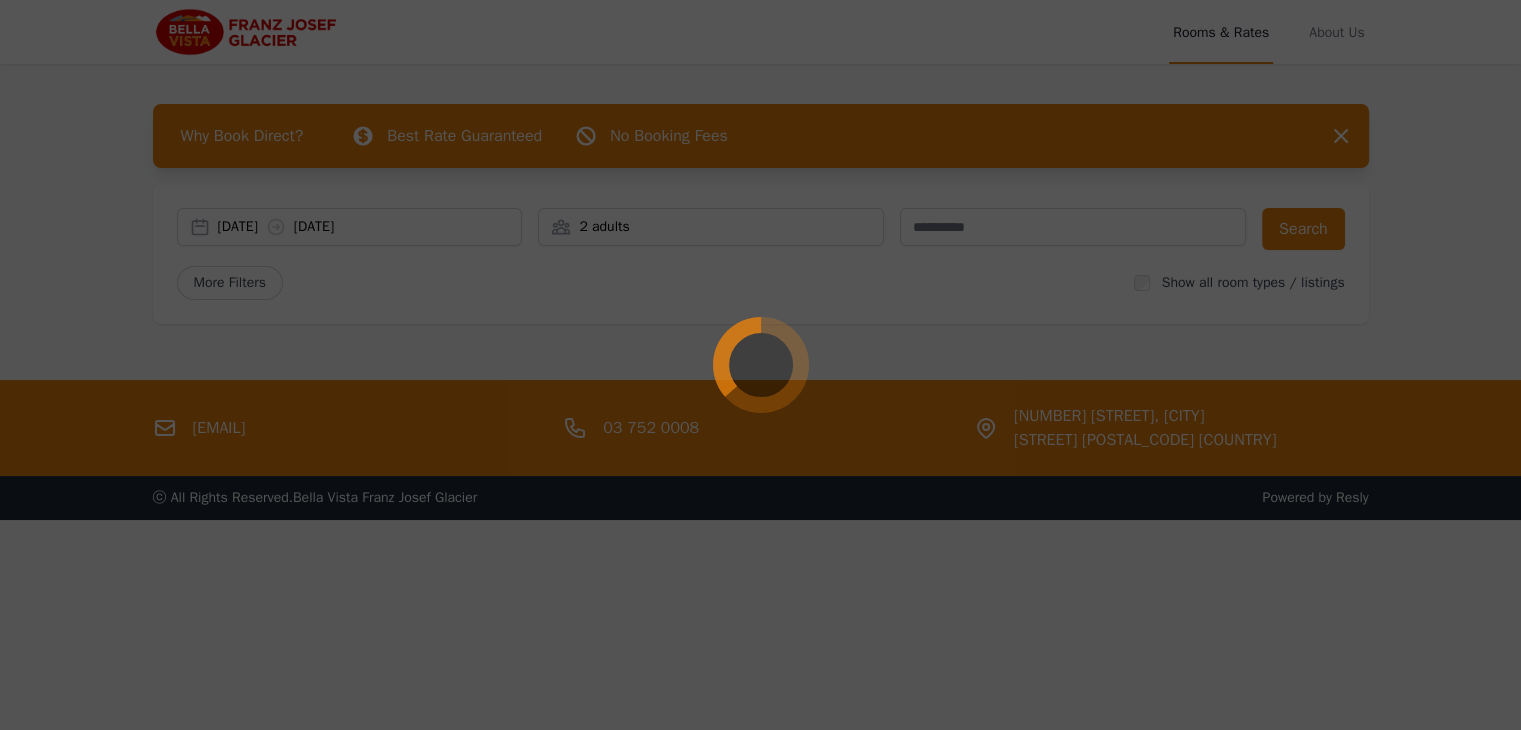 select on "**" 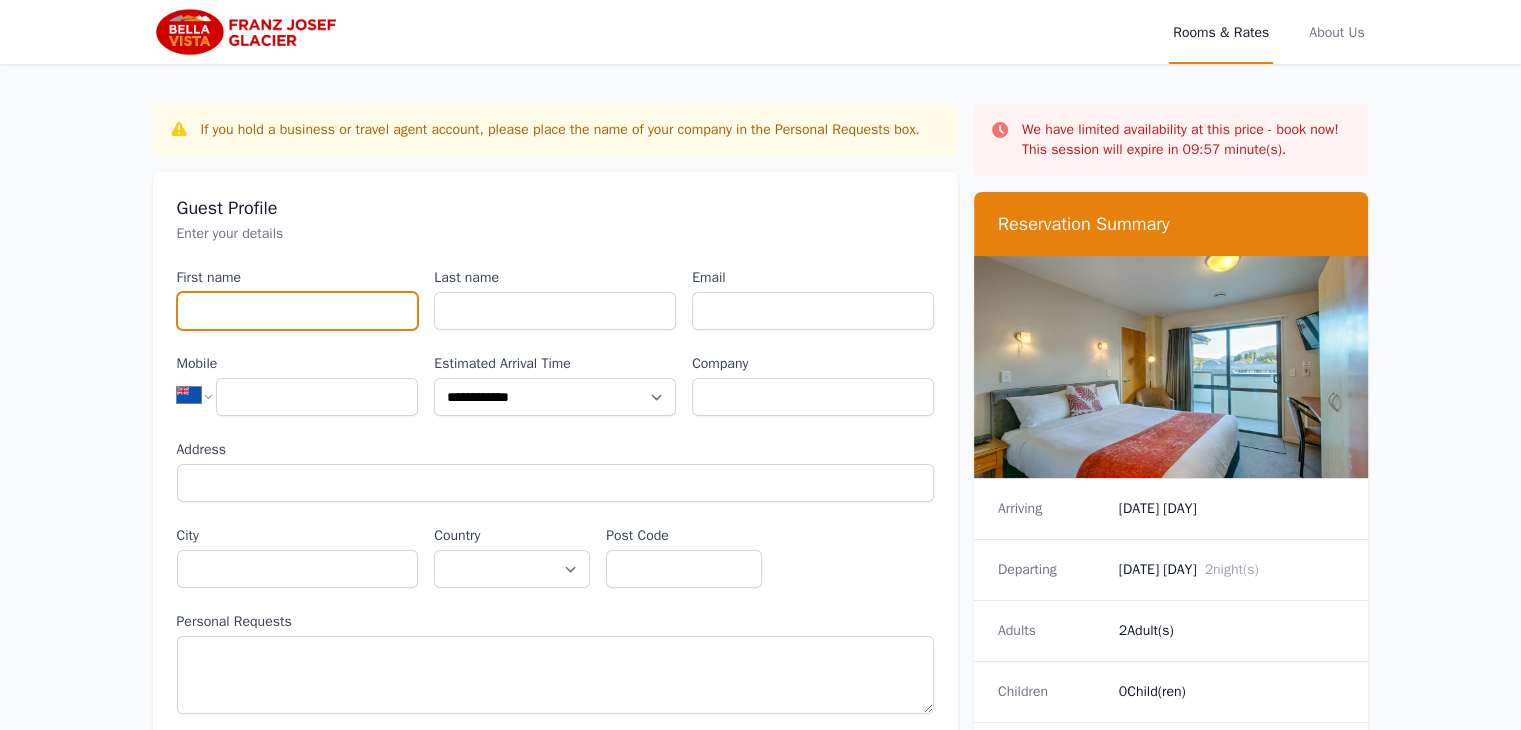 click on "First name" at bounding box center [298, 311] 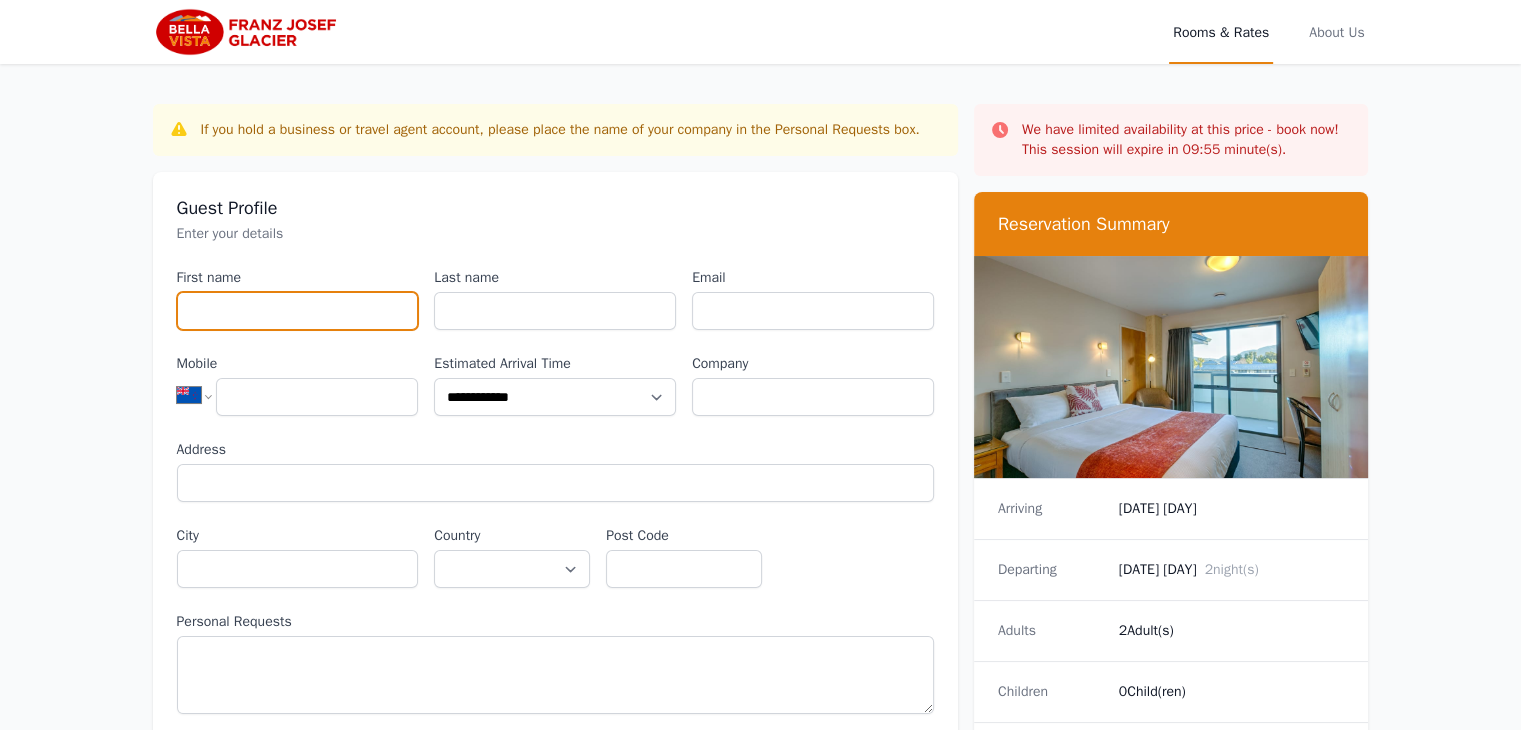 type on "*" 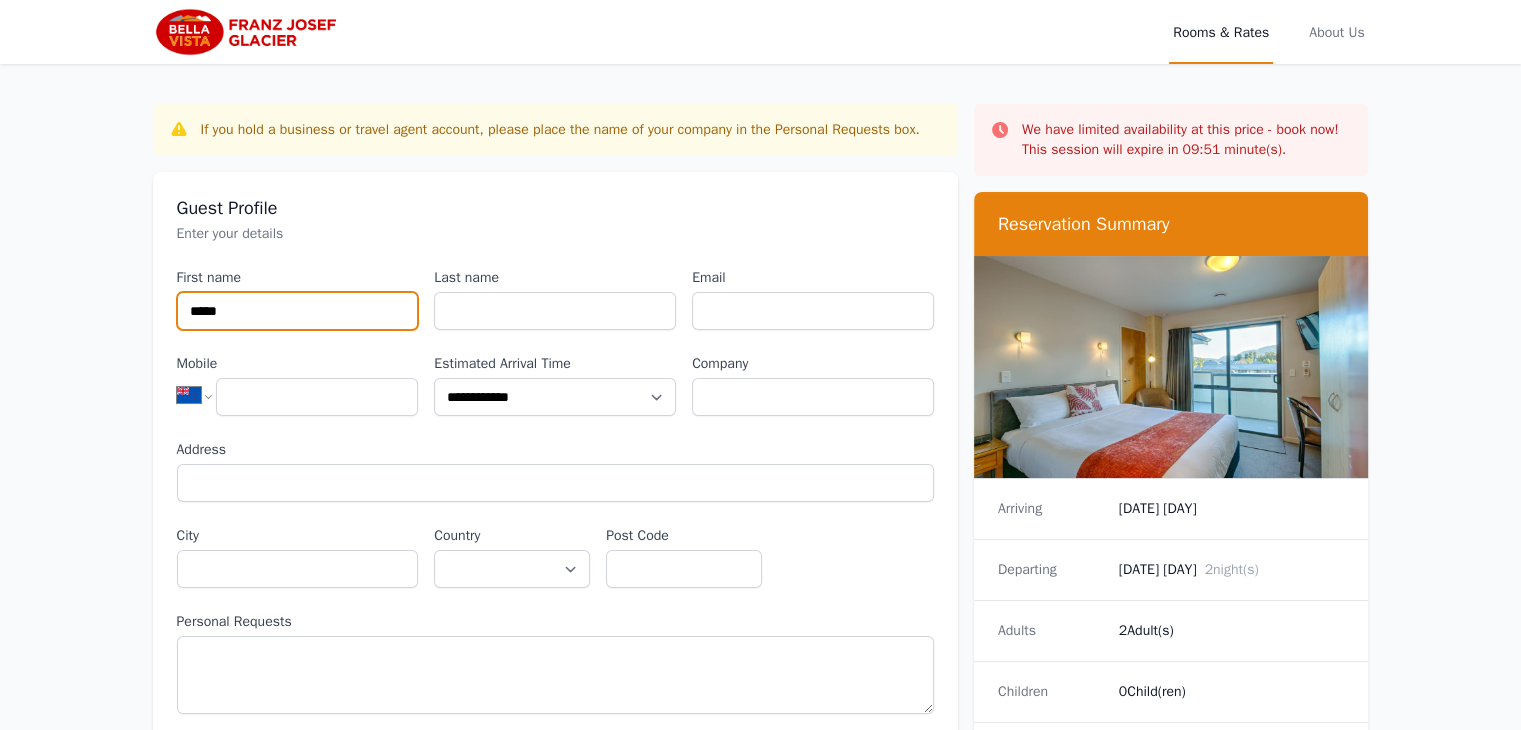 type on "*****" 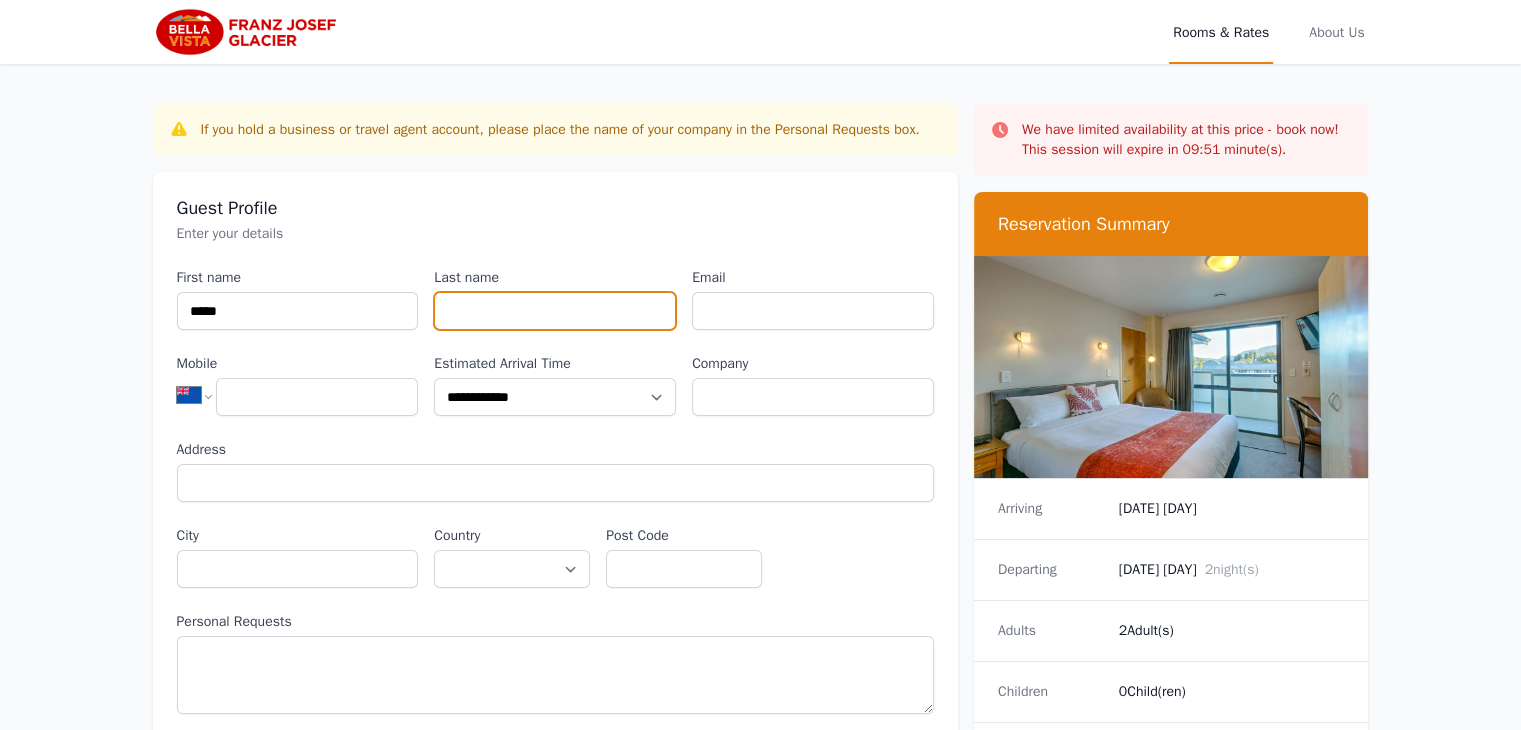 click on "Last name" at bounding box center (555, 311) 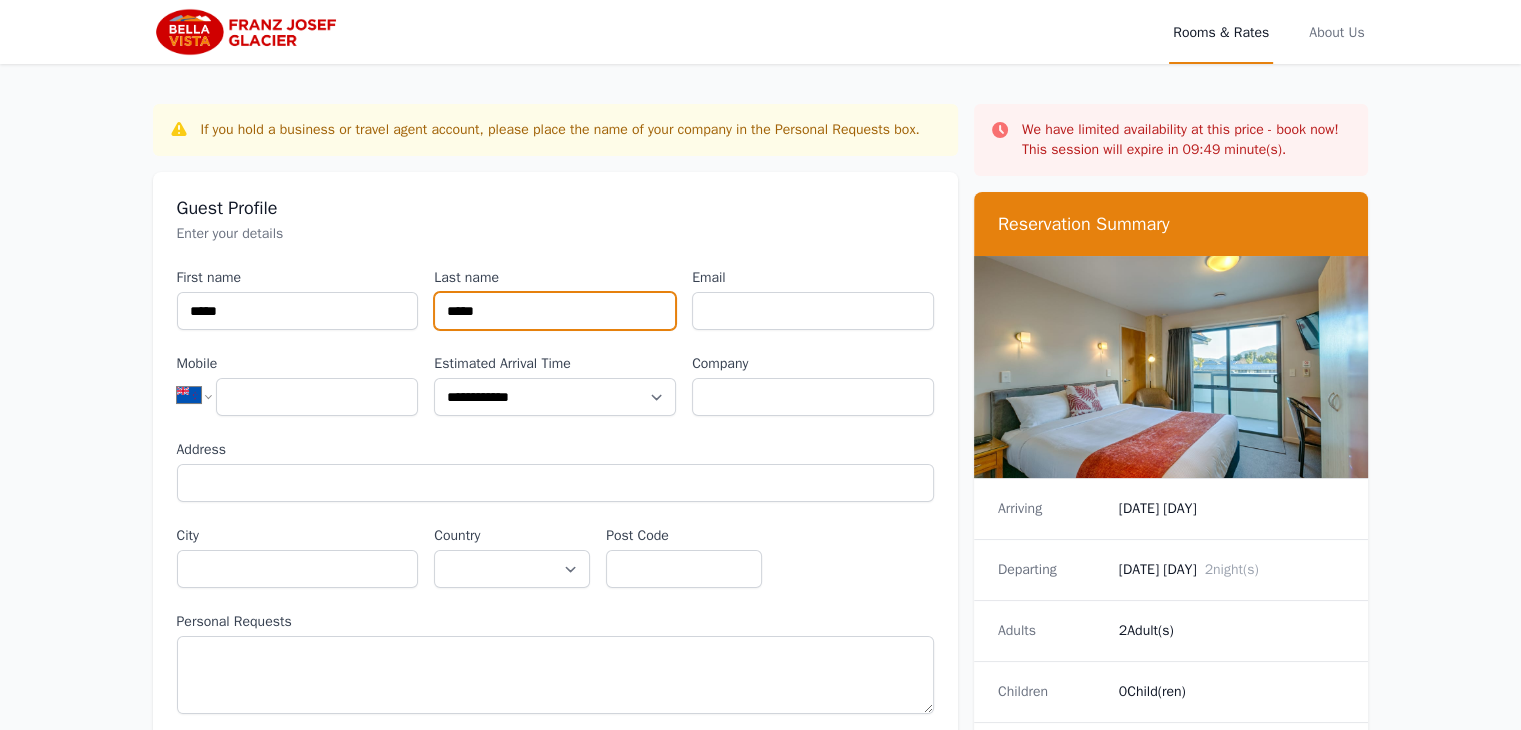 type on "*****" 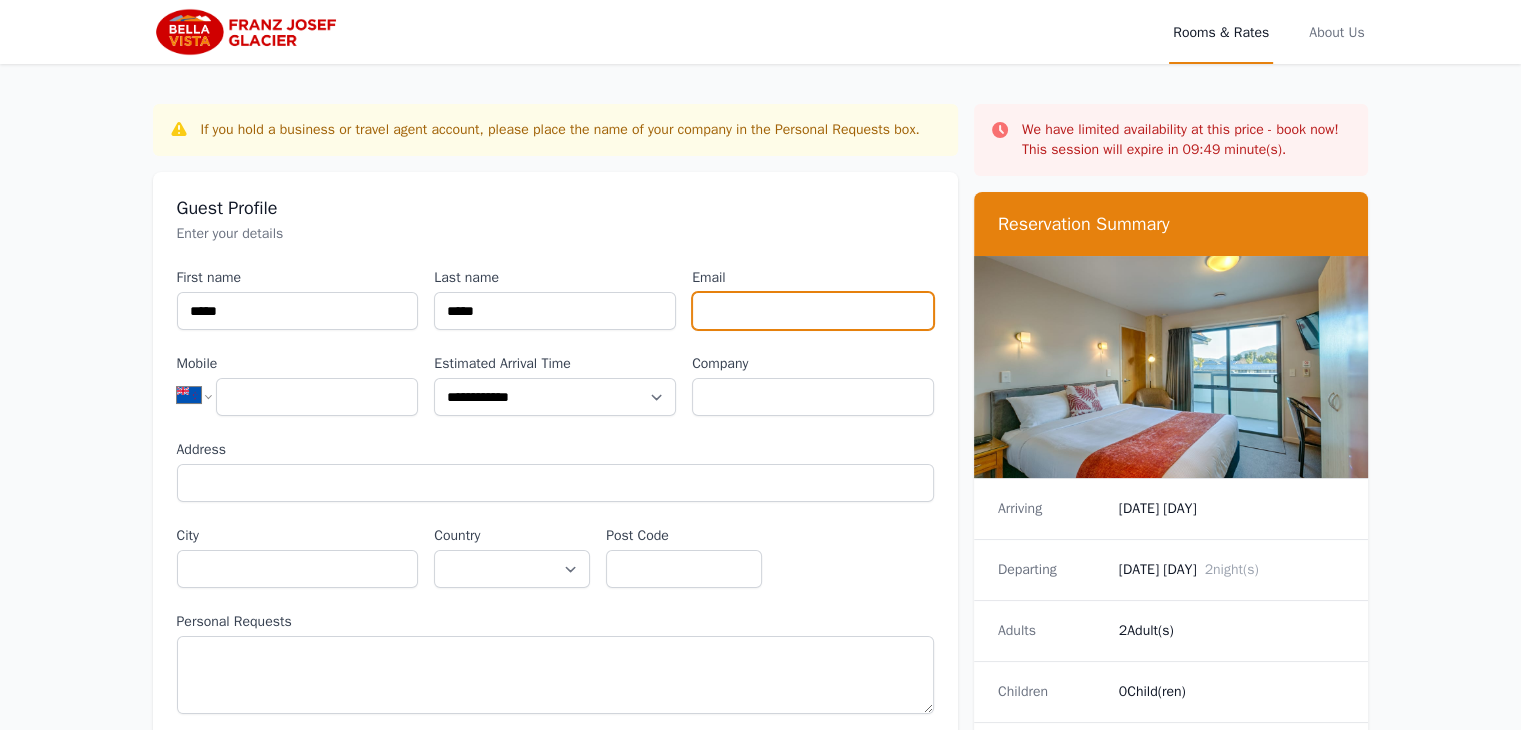 click on "Email" at bounding box center (813, 311) 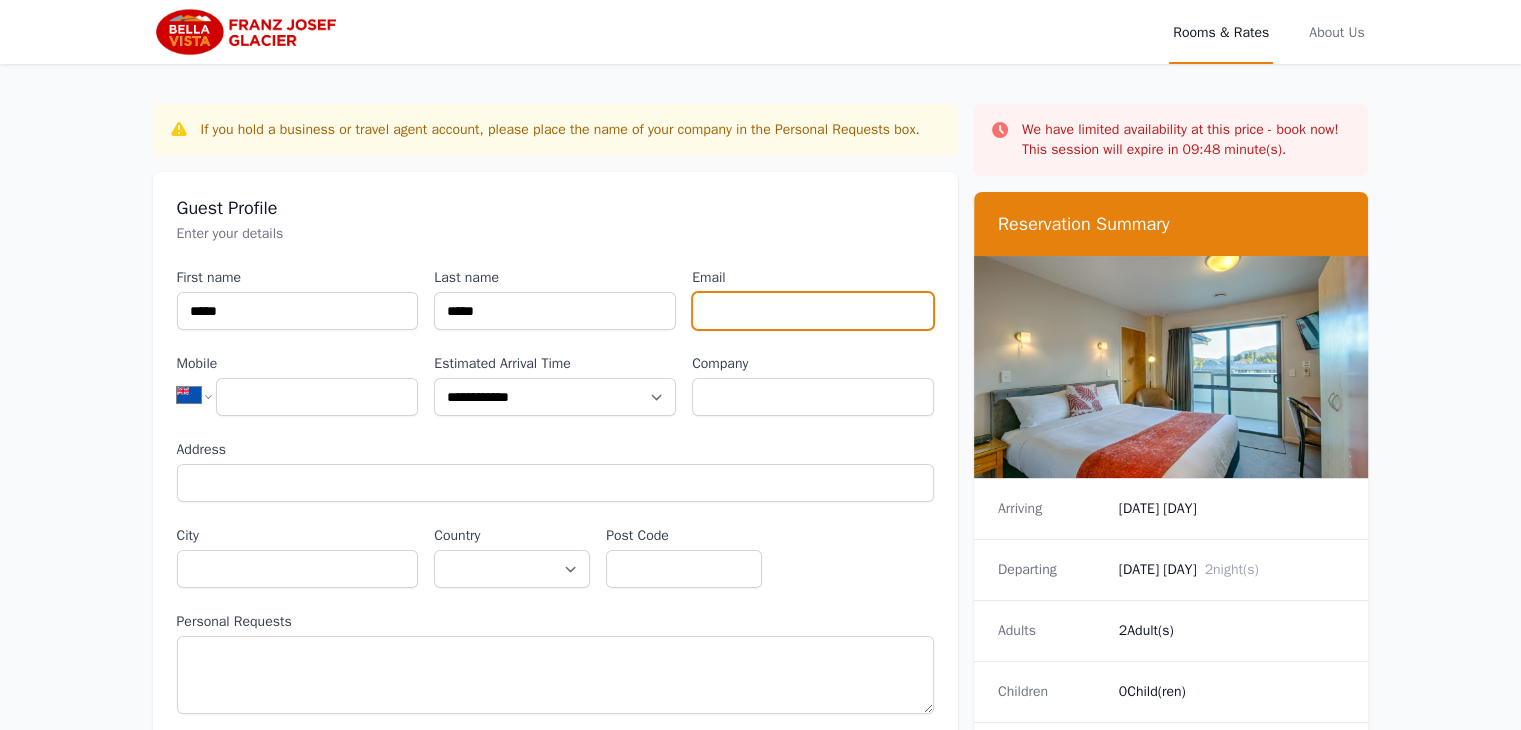 type on "**********" 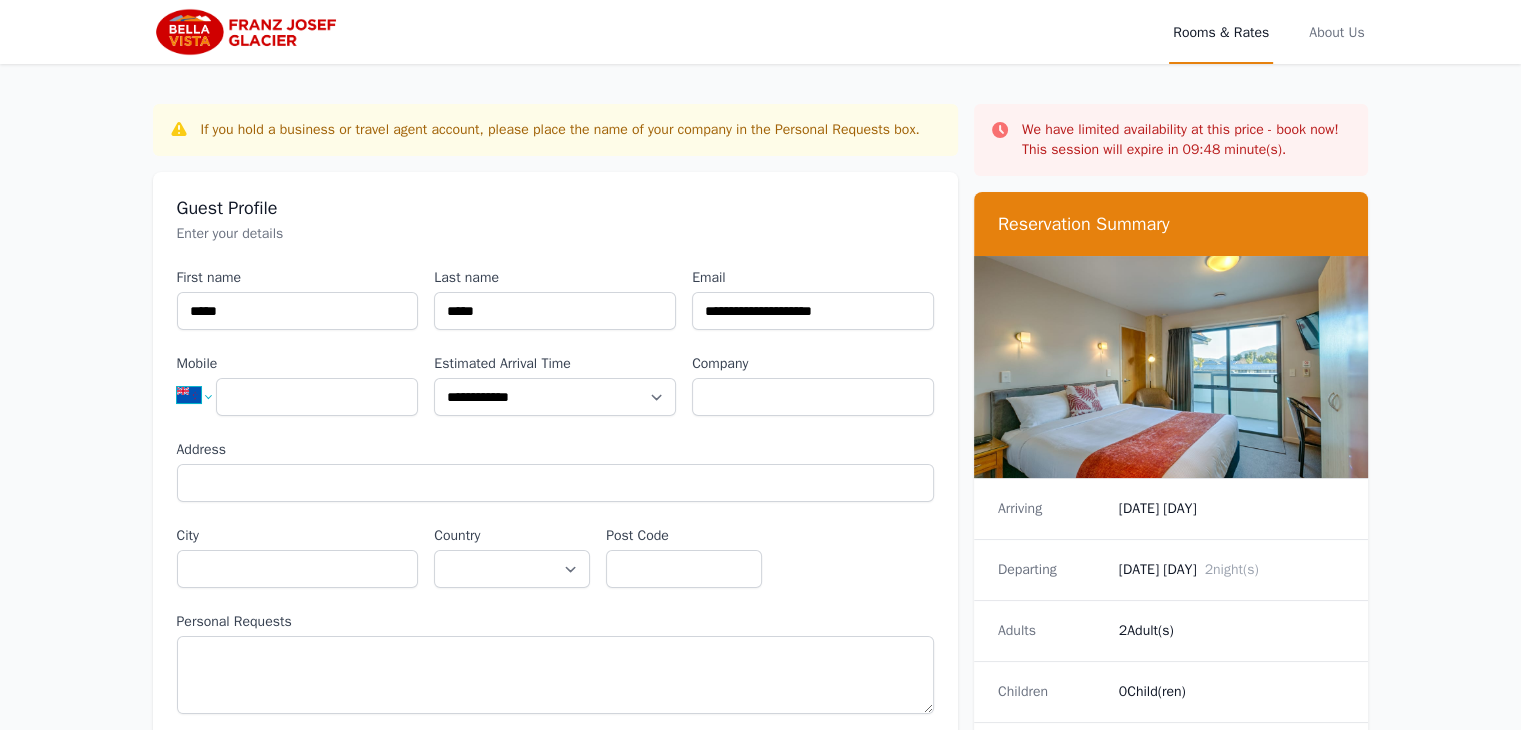 select on "**" 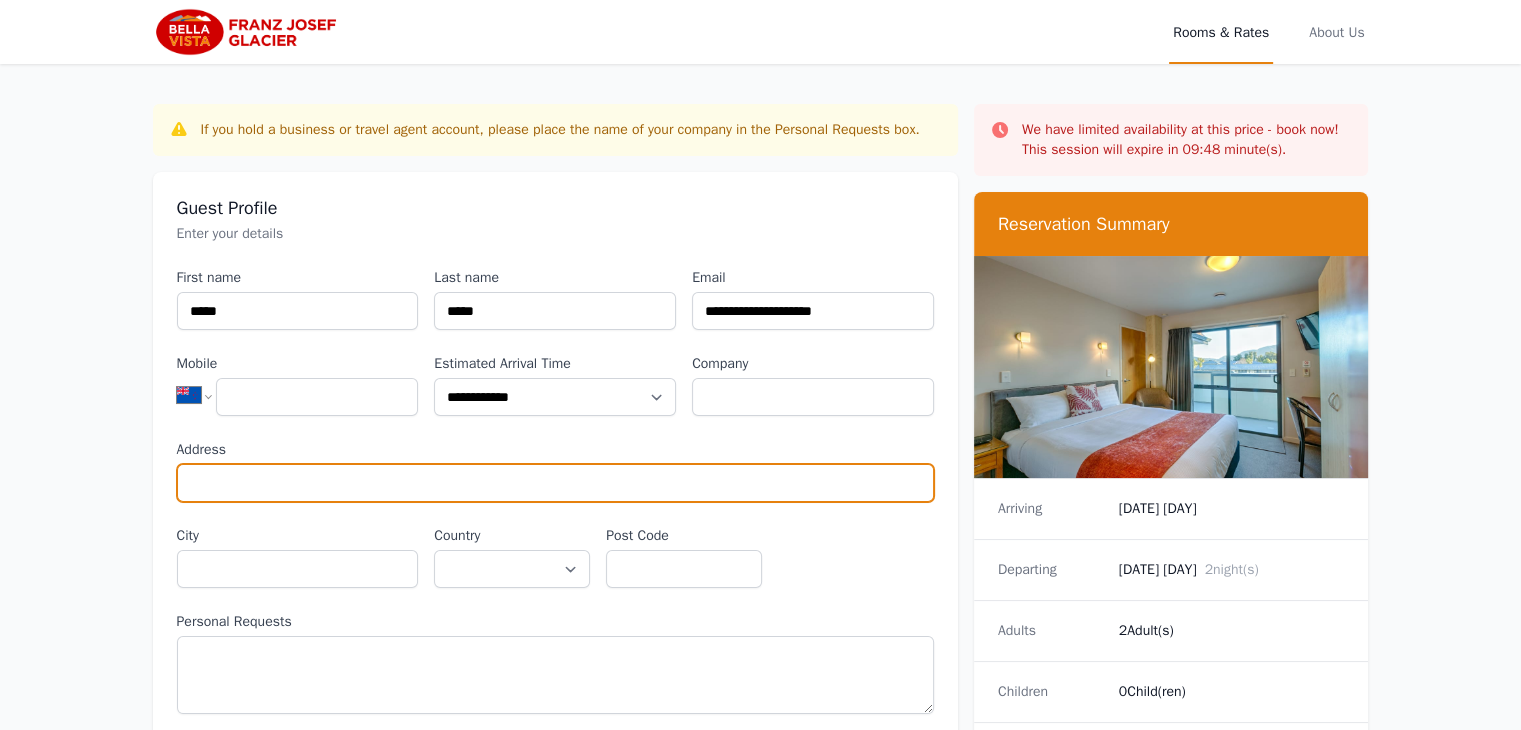 type on "**********" 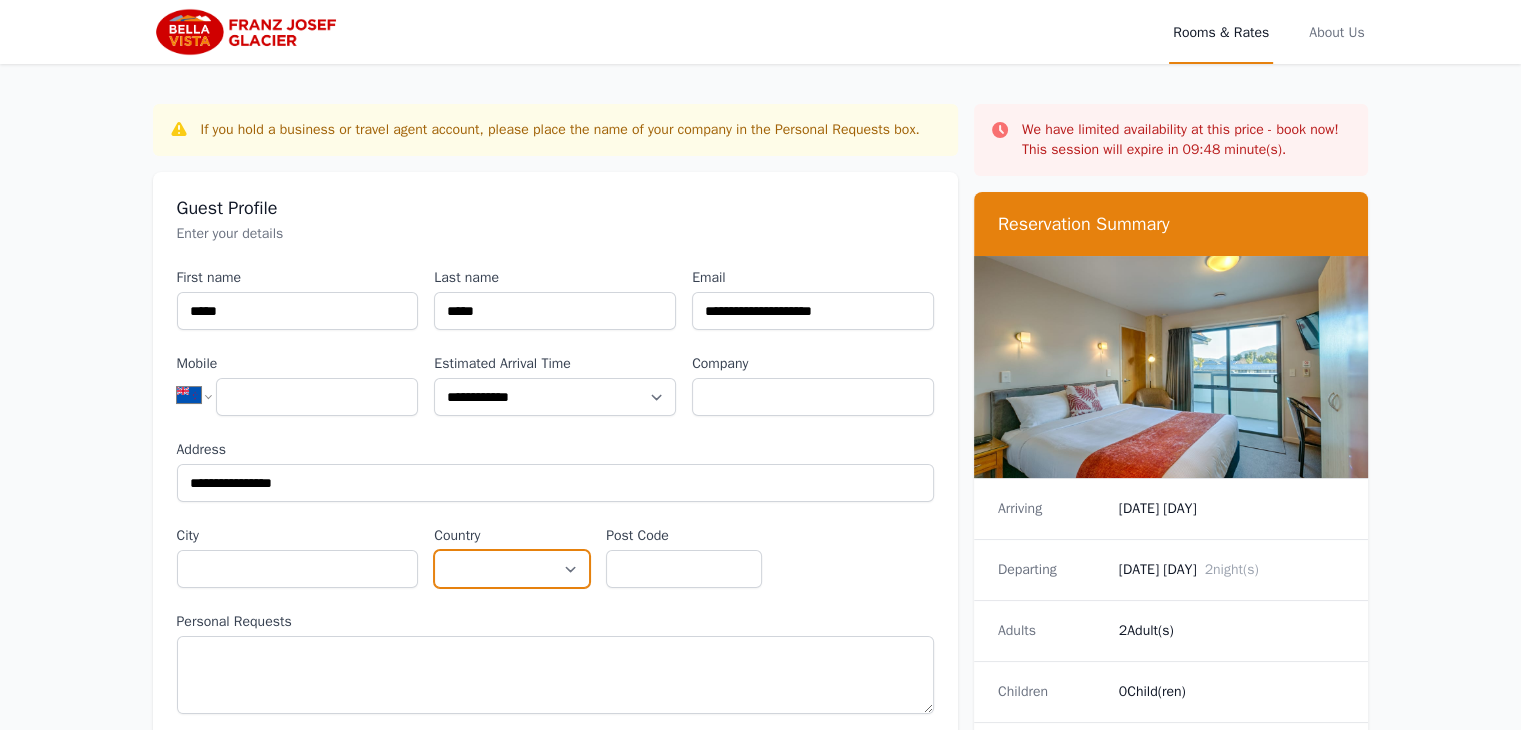 select on "*********" 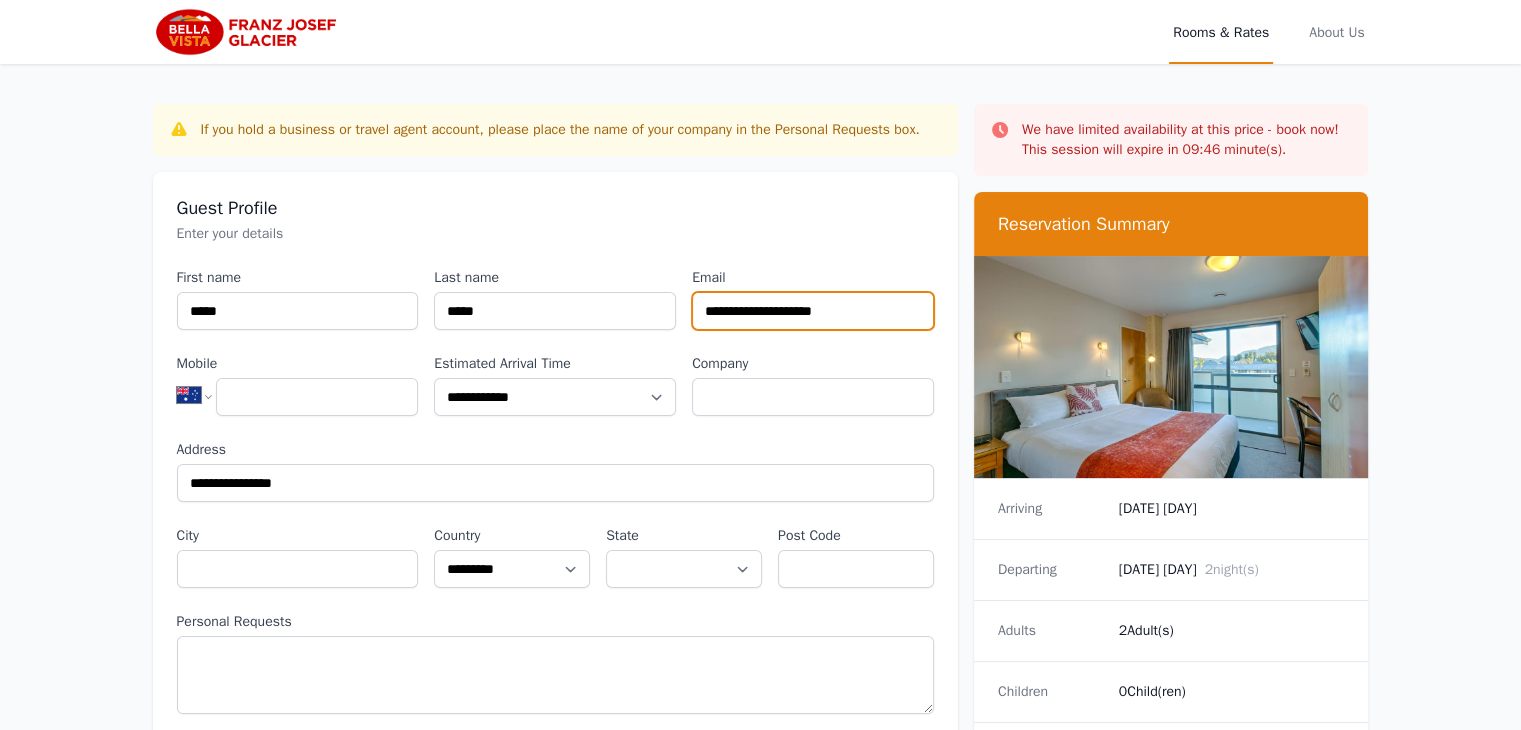 click on "Mobile" at bounding box center [317, 397] 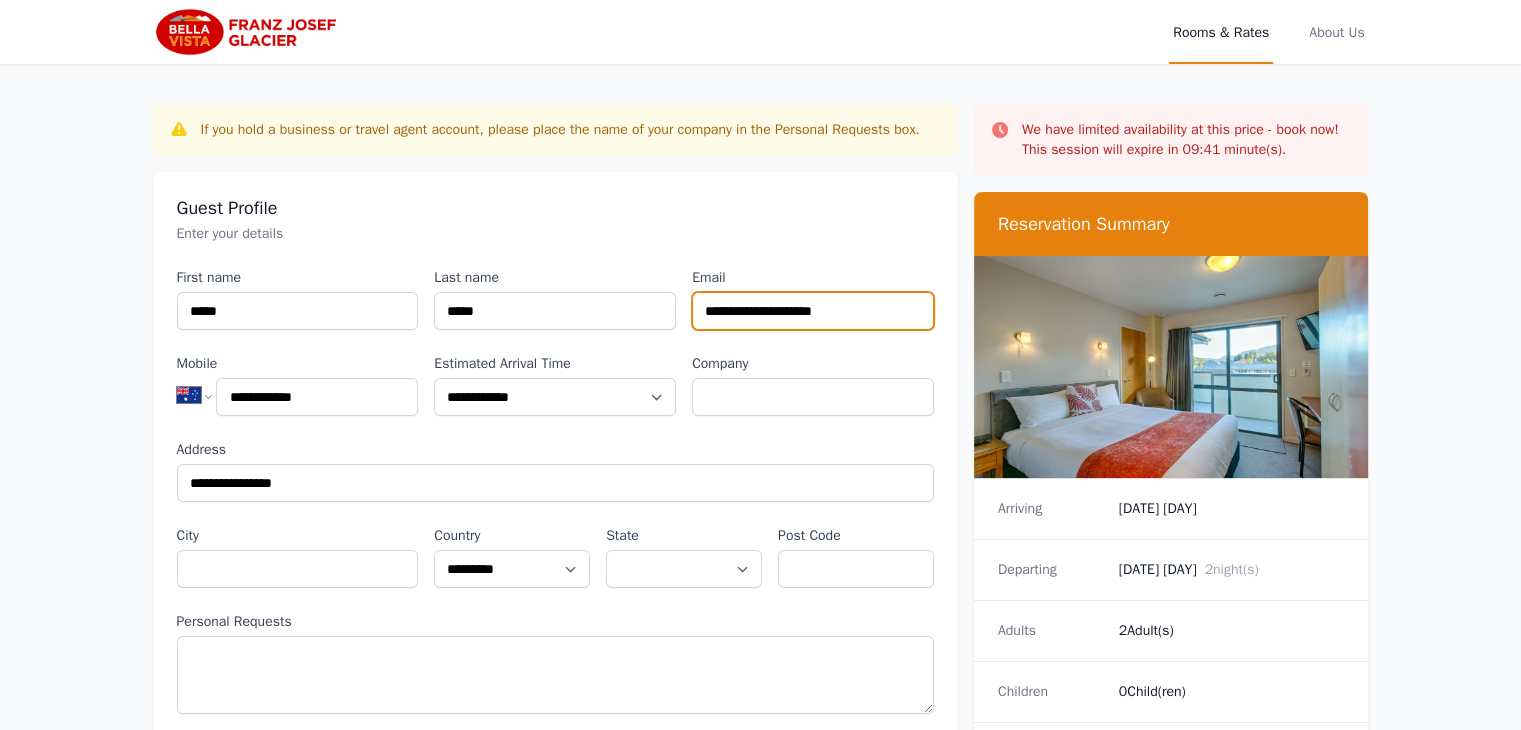 type on "**********" 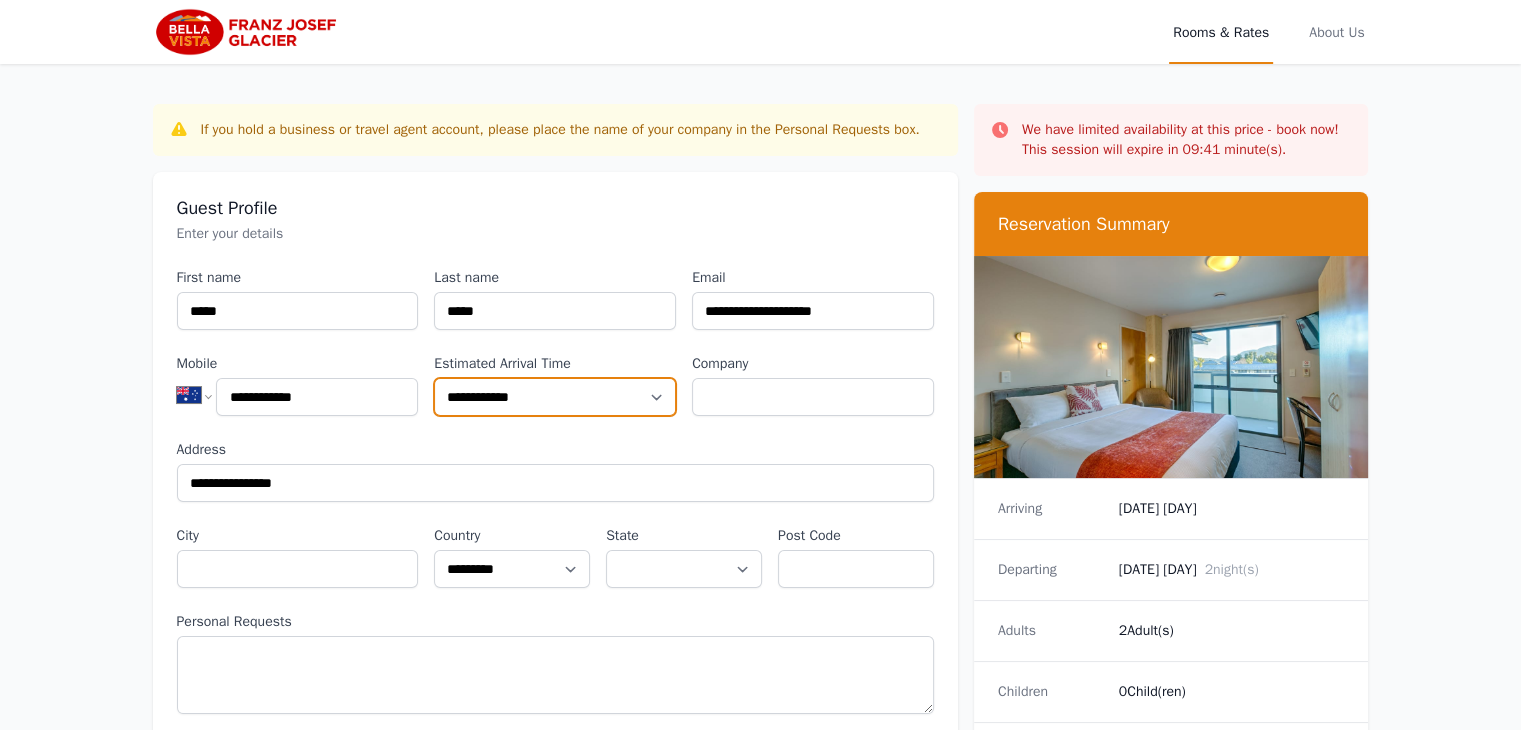 click on "**********" at bounding box center (555, 397) 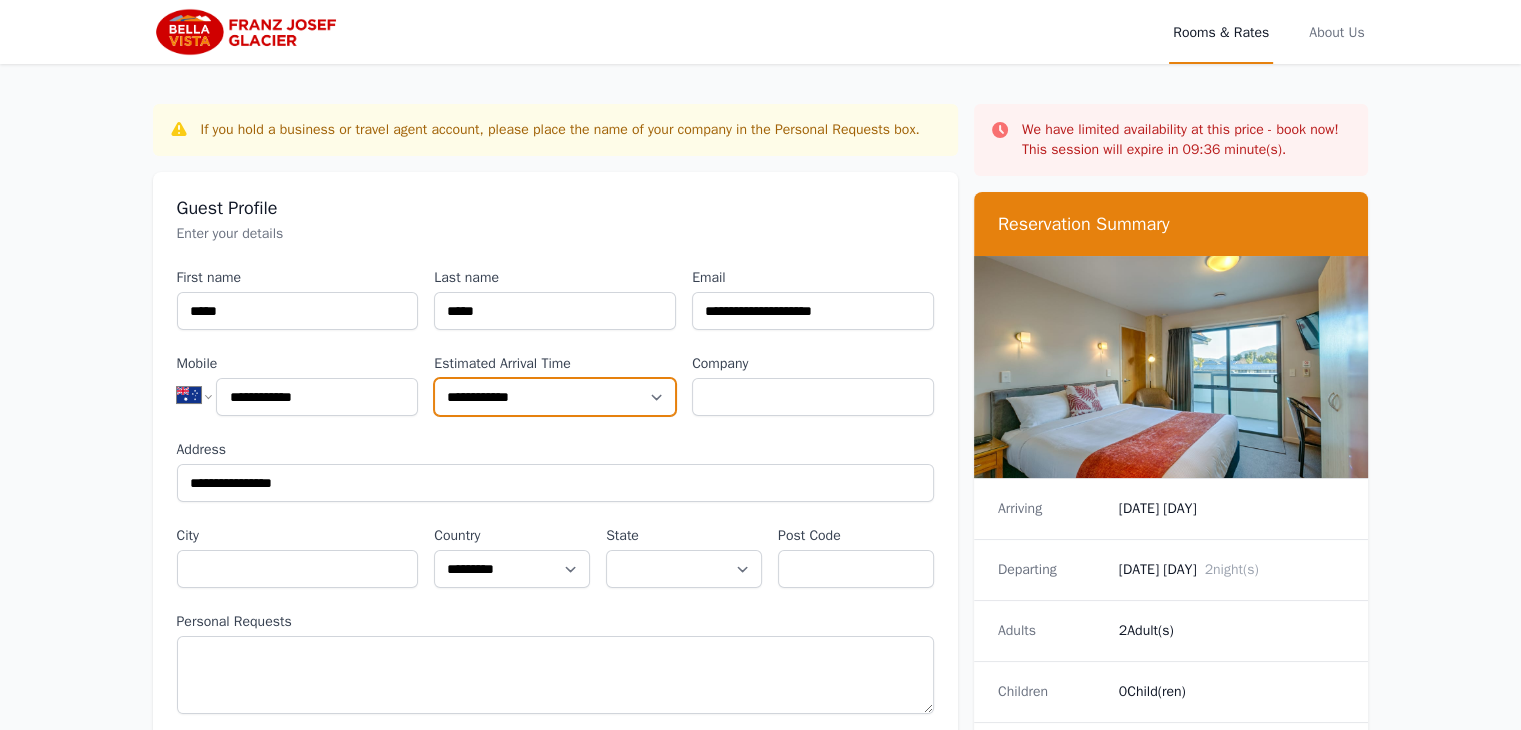 select on "**********" 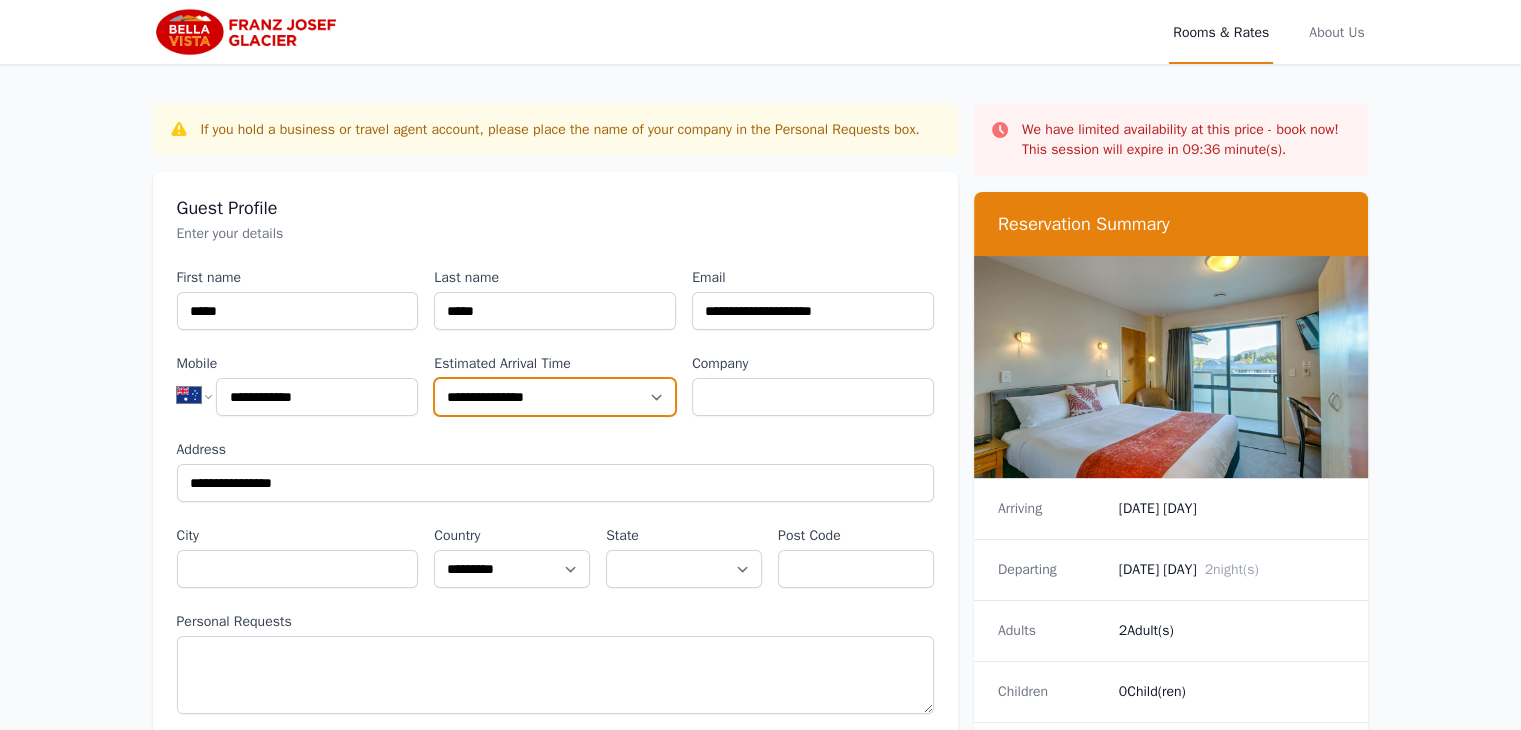 click on "**********" at bounding box center [555, 397] 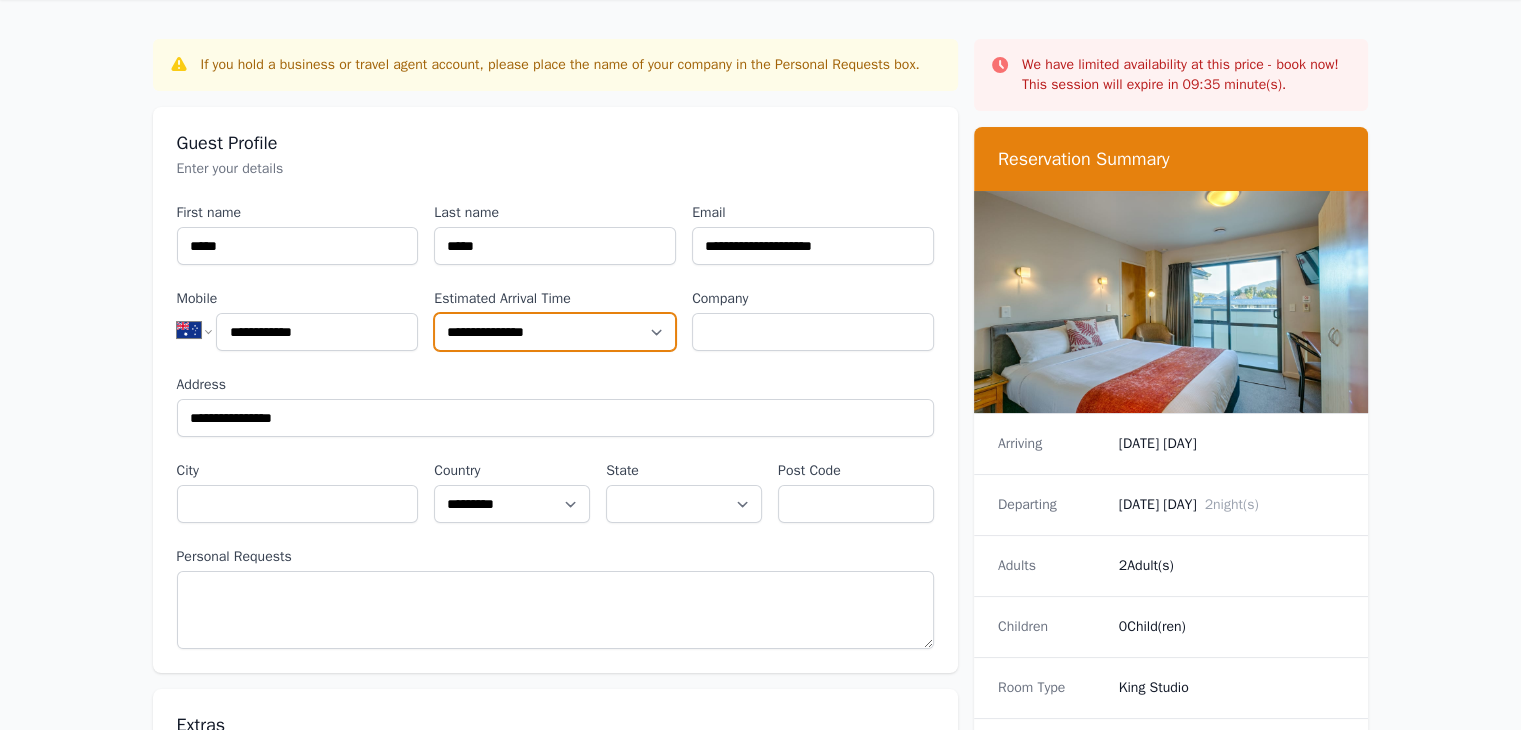 scroll, scrollTop: 100, scrollLeft: 0, axis: vertical 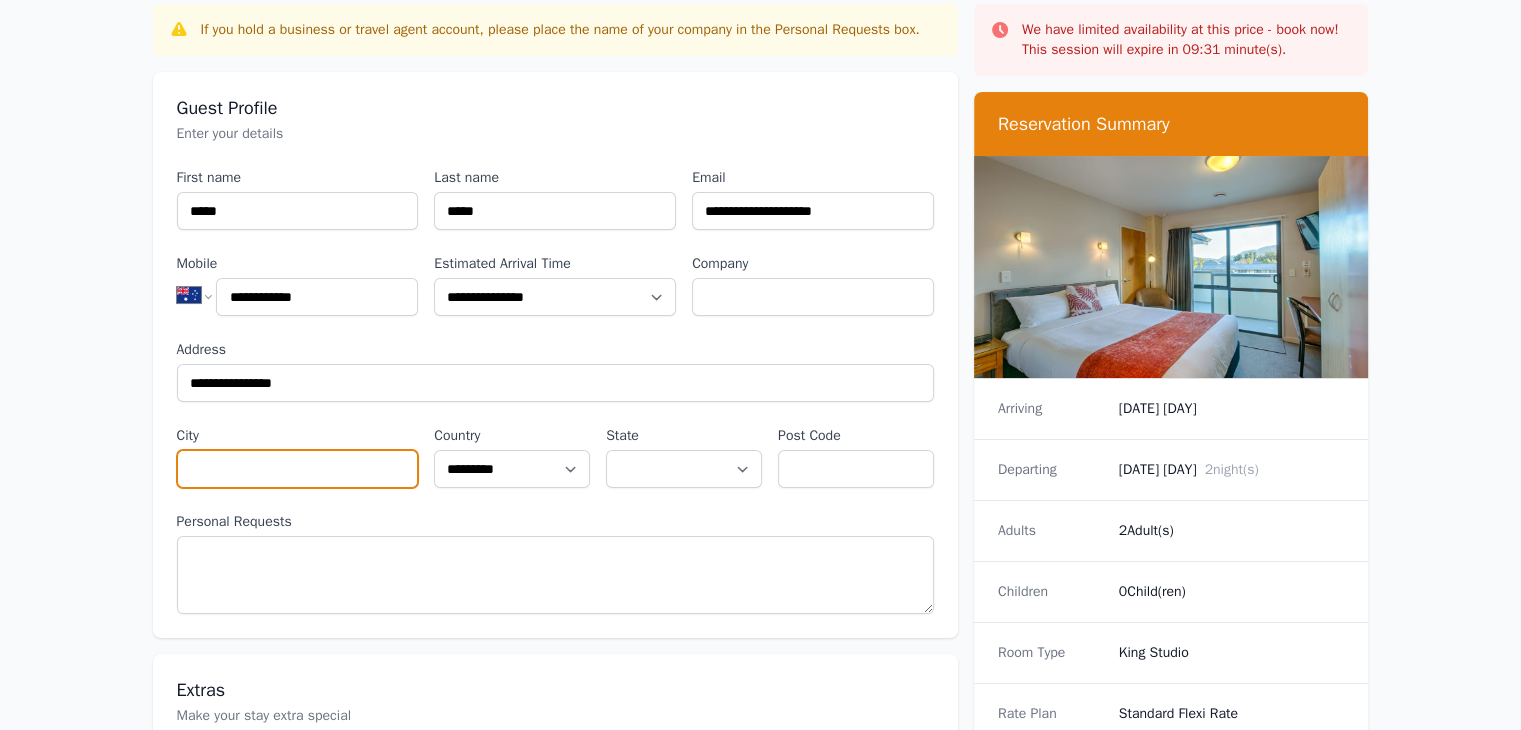 click on "City" at bounding box center [298, 469] 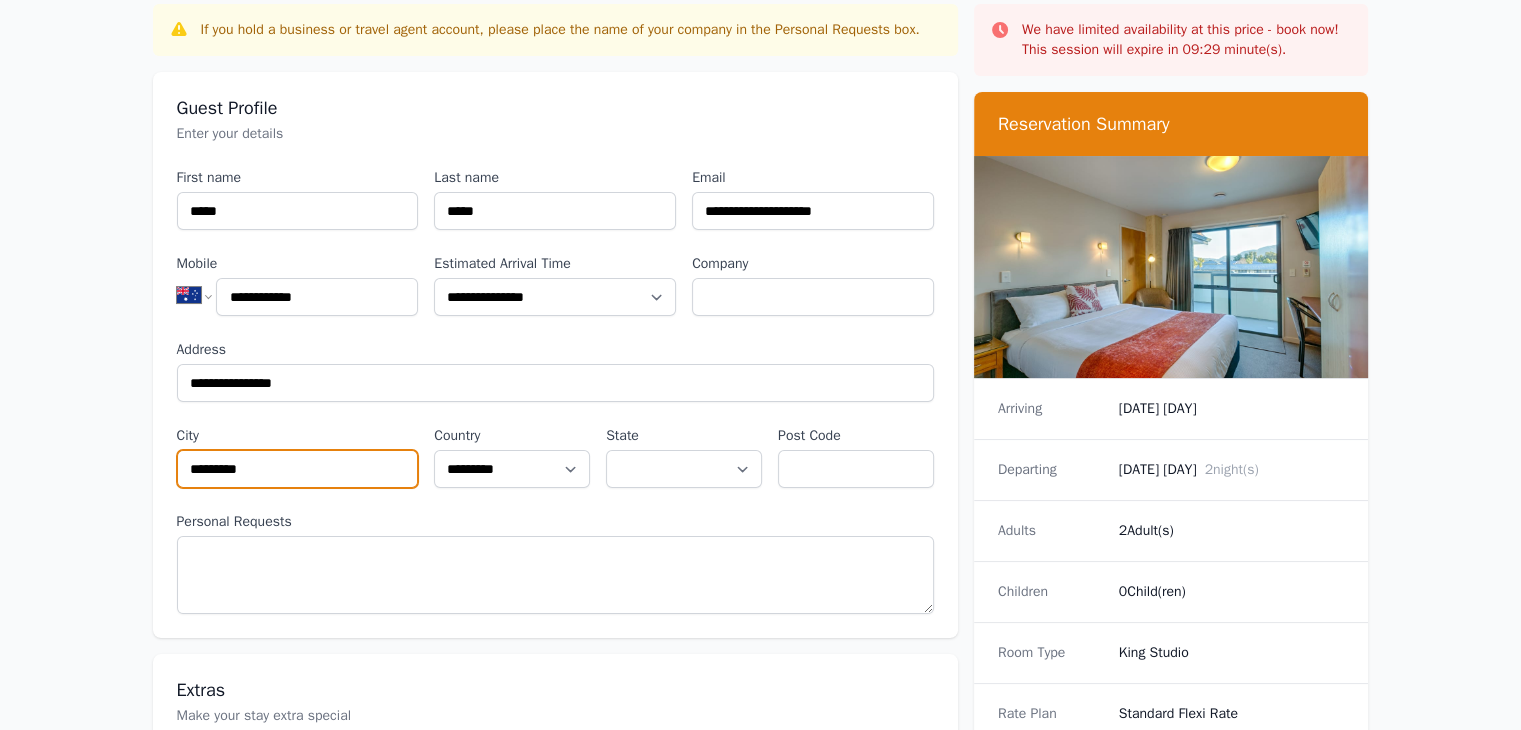 type on "*********" 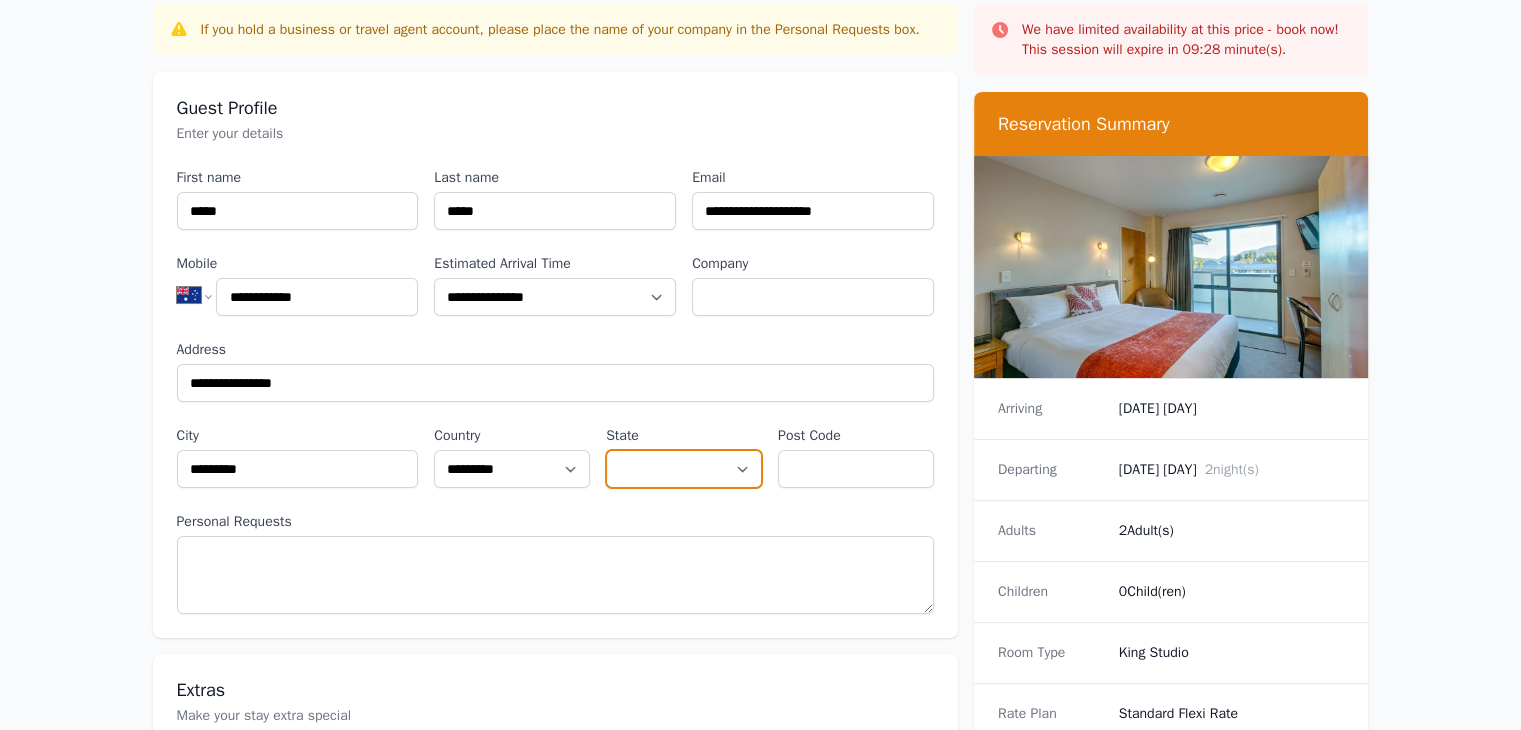 click on "**********" at bounding box center (684, 469) 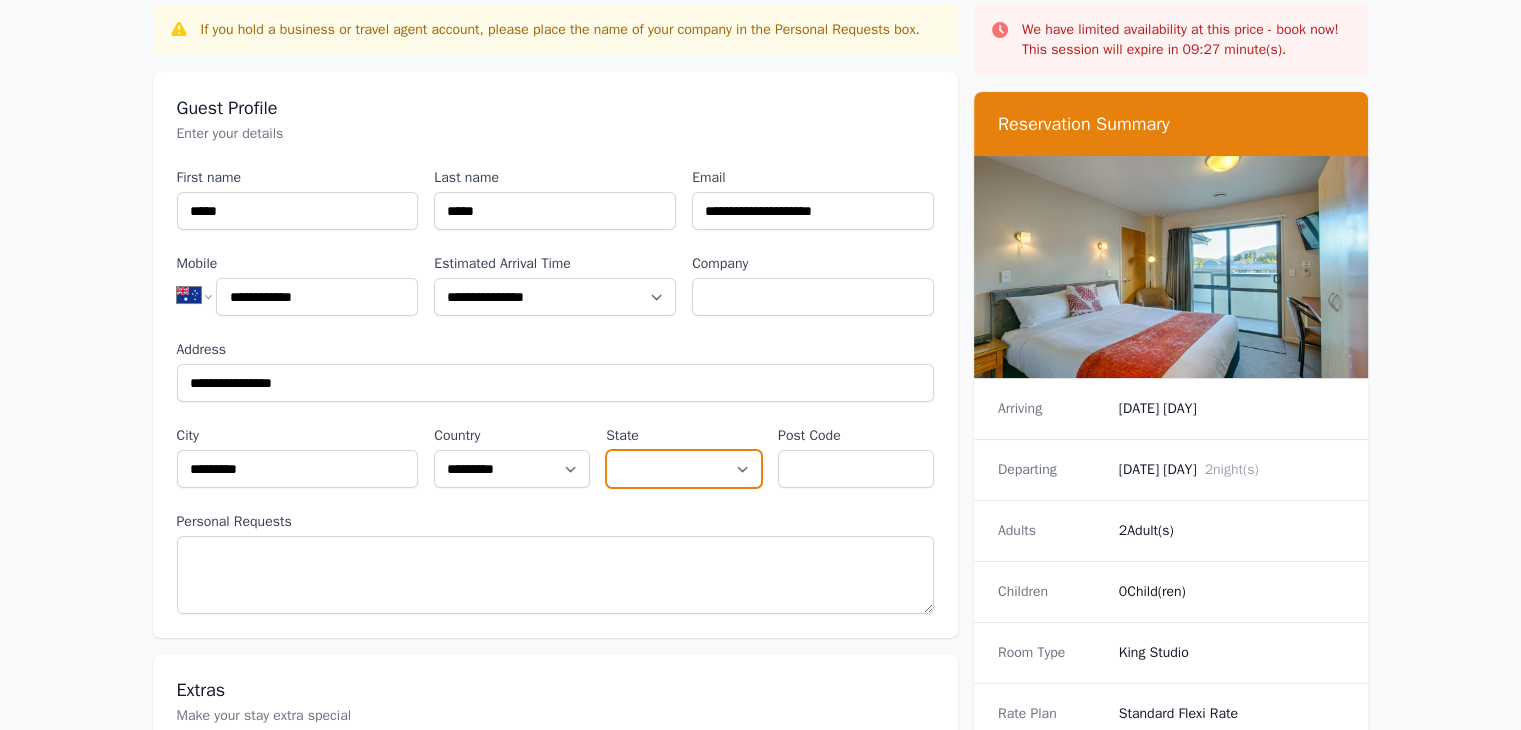 select on "**********" 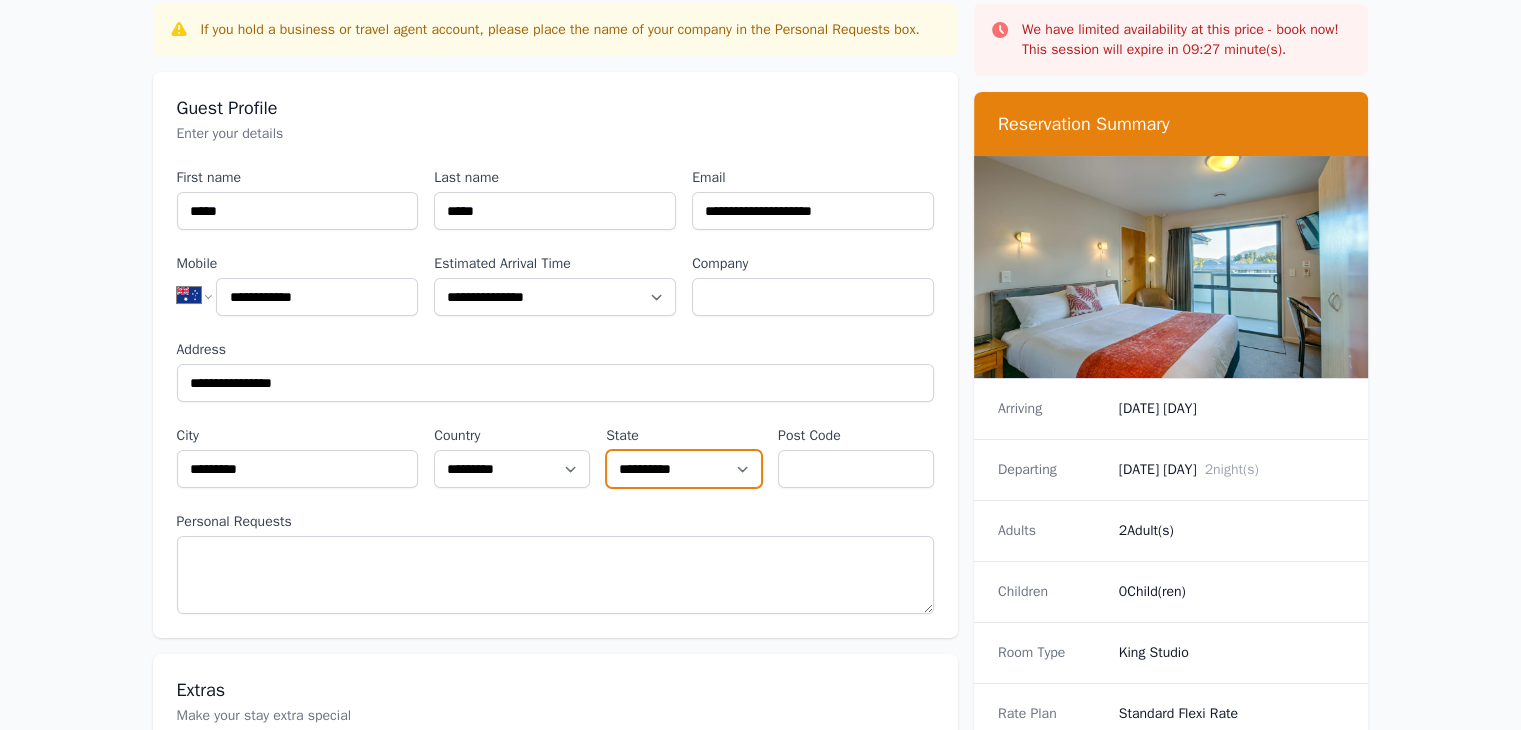 click on "**********" at bounding box center [684, 469] 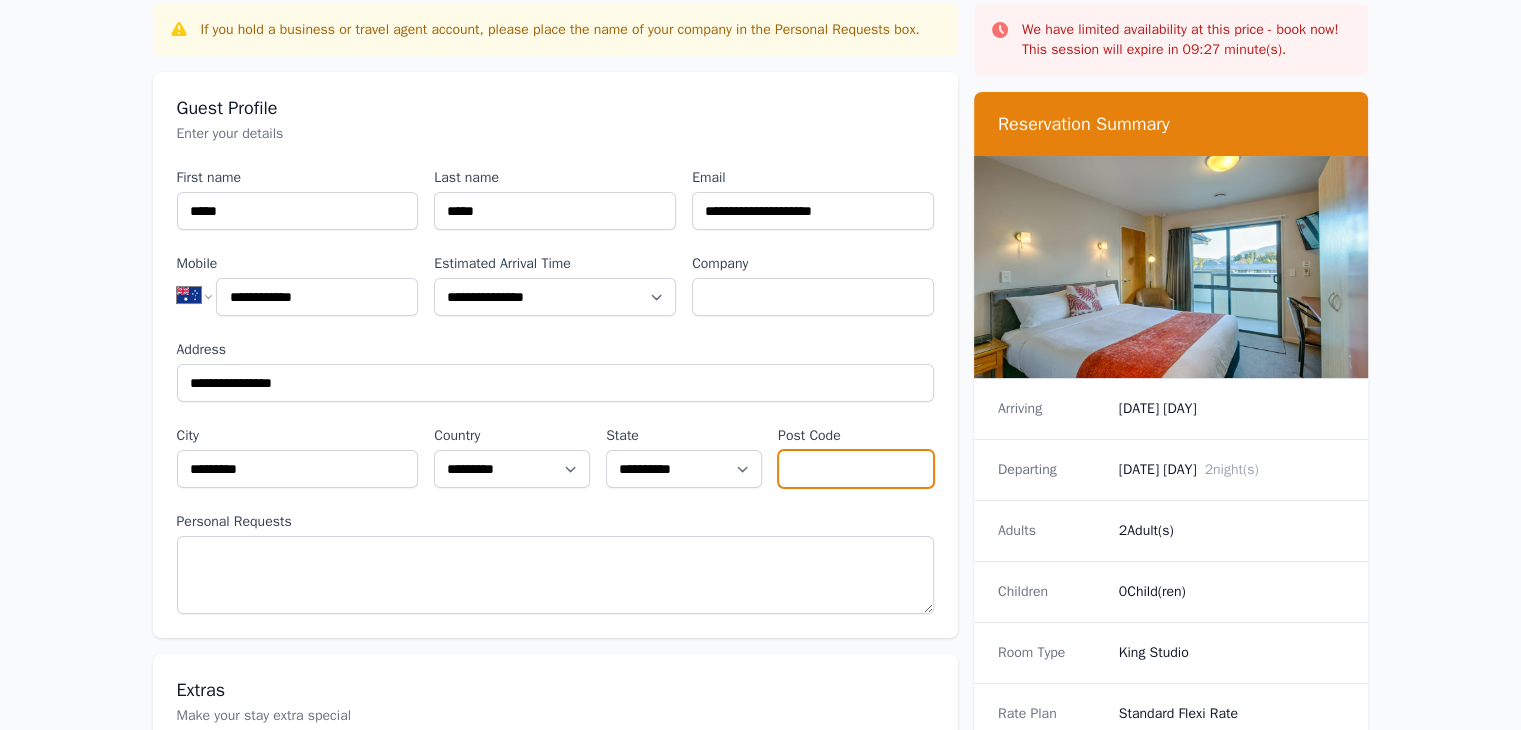 click on "Post Code" at bounding box center [856, 469] 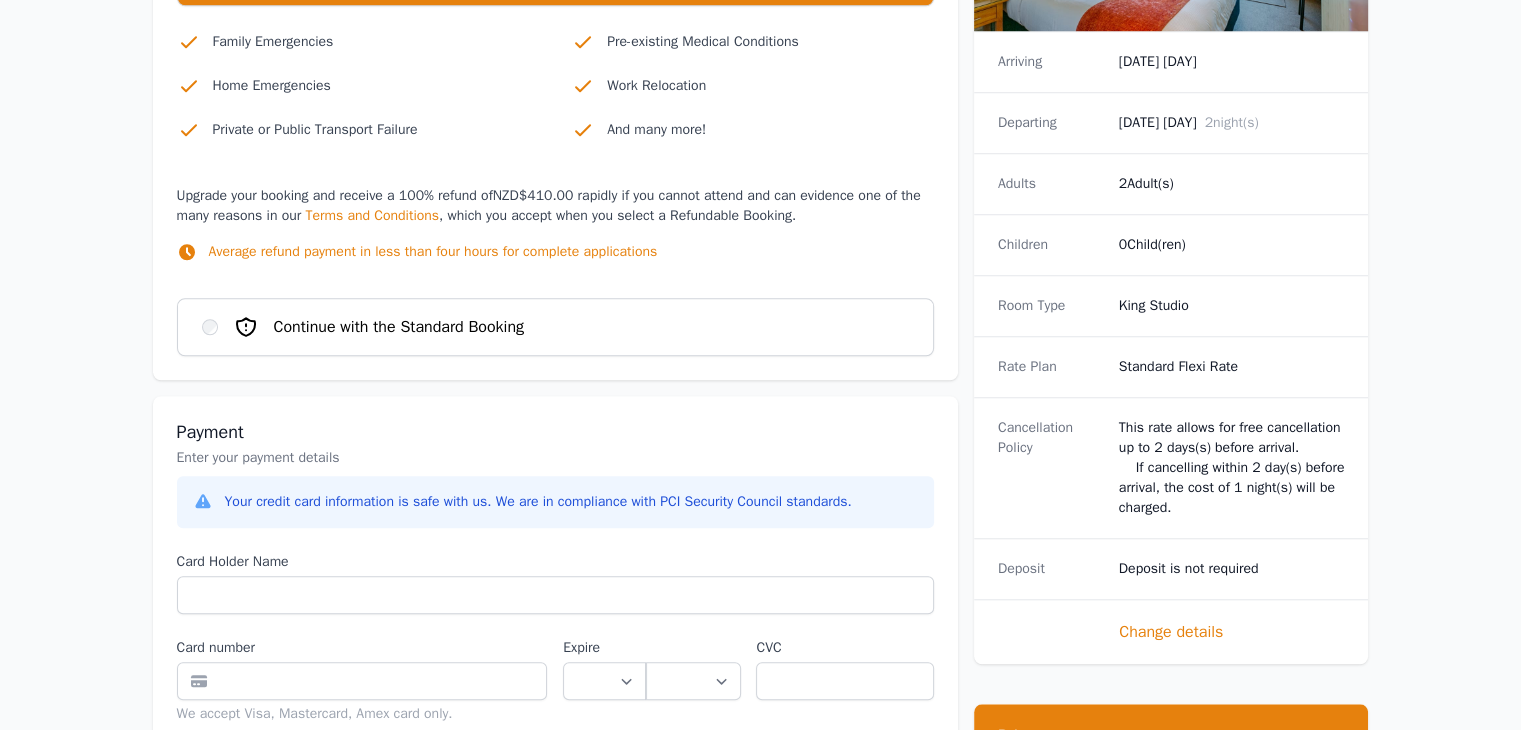 scroll, scrollTop: 1800, scrollLeft: 0, axis: vertical 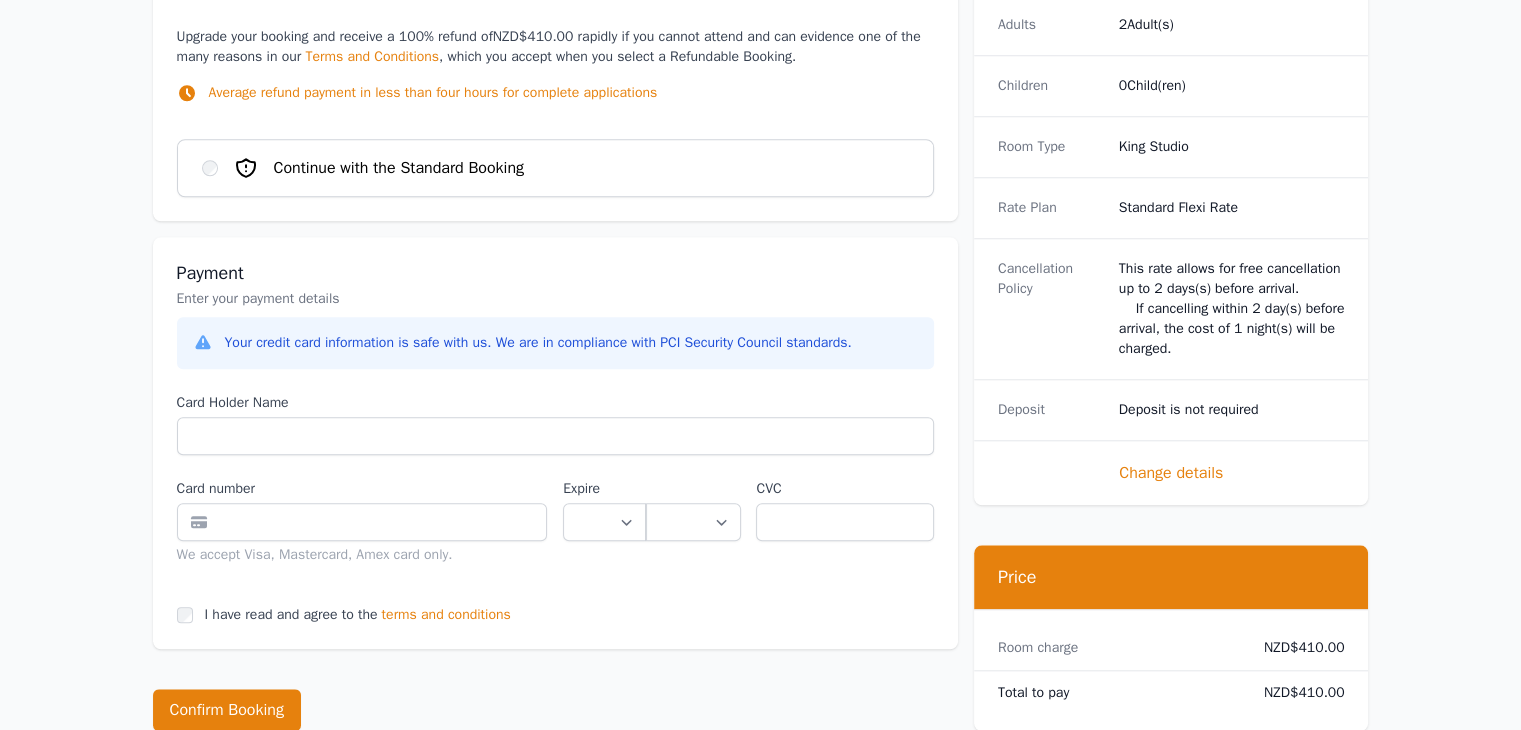type on "****" 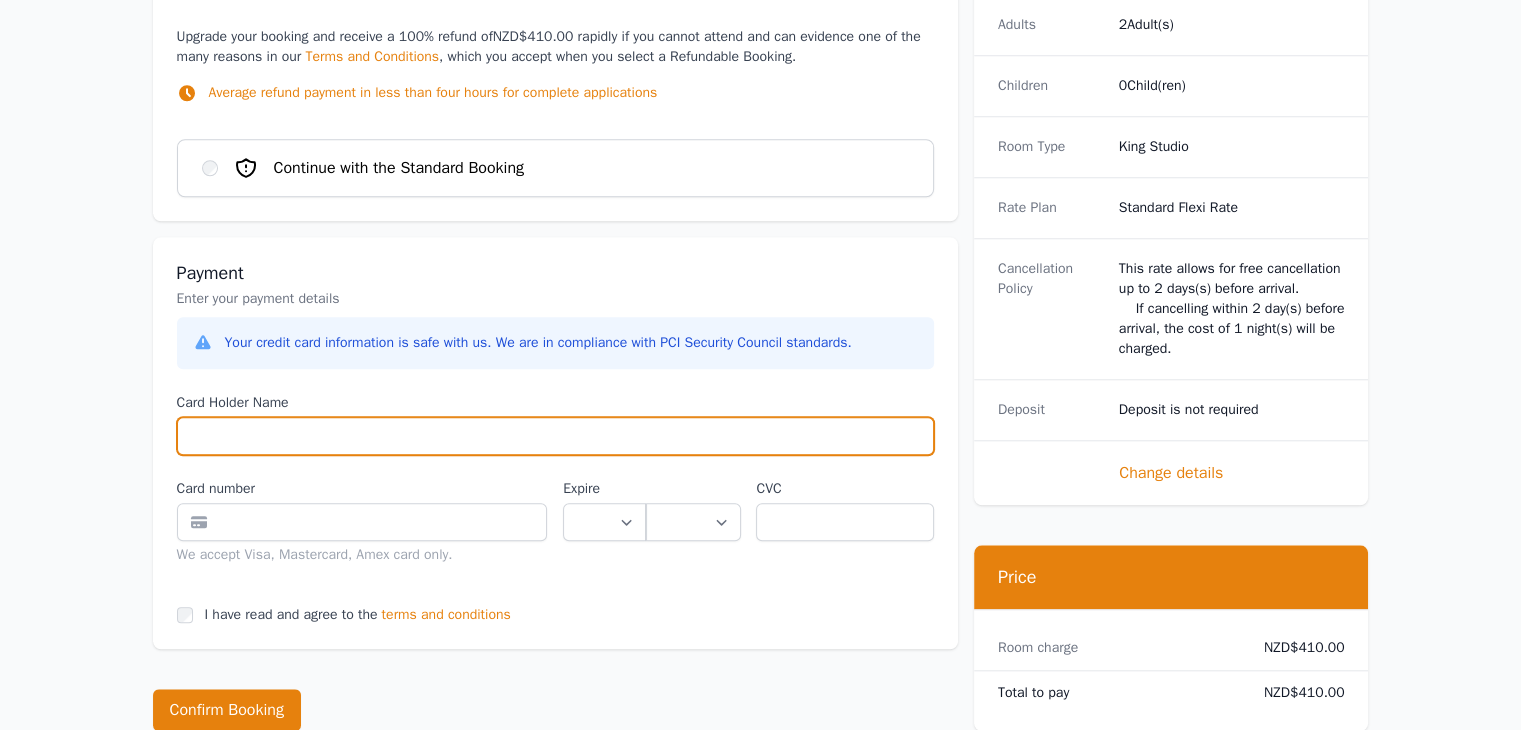 click on "Card Holder Name" at bounding box center [555, 436] 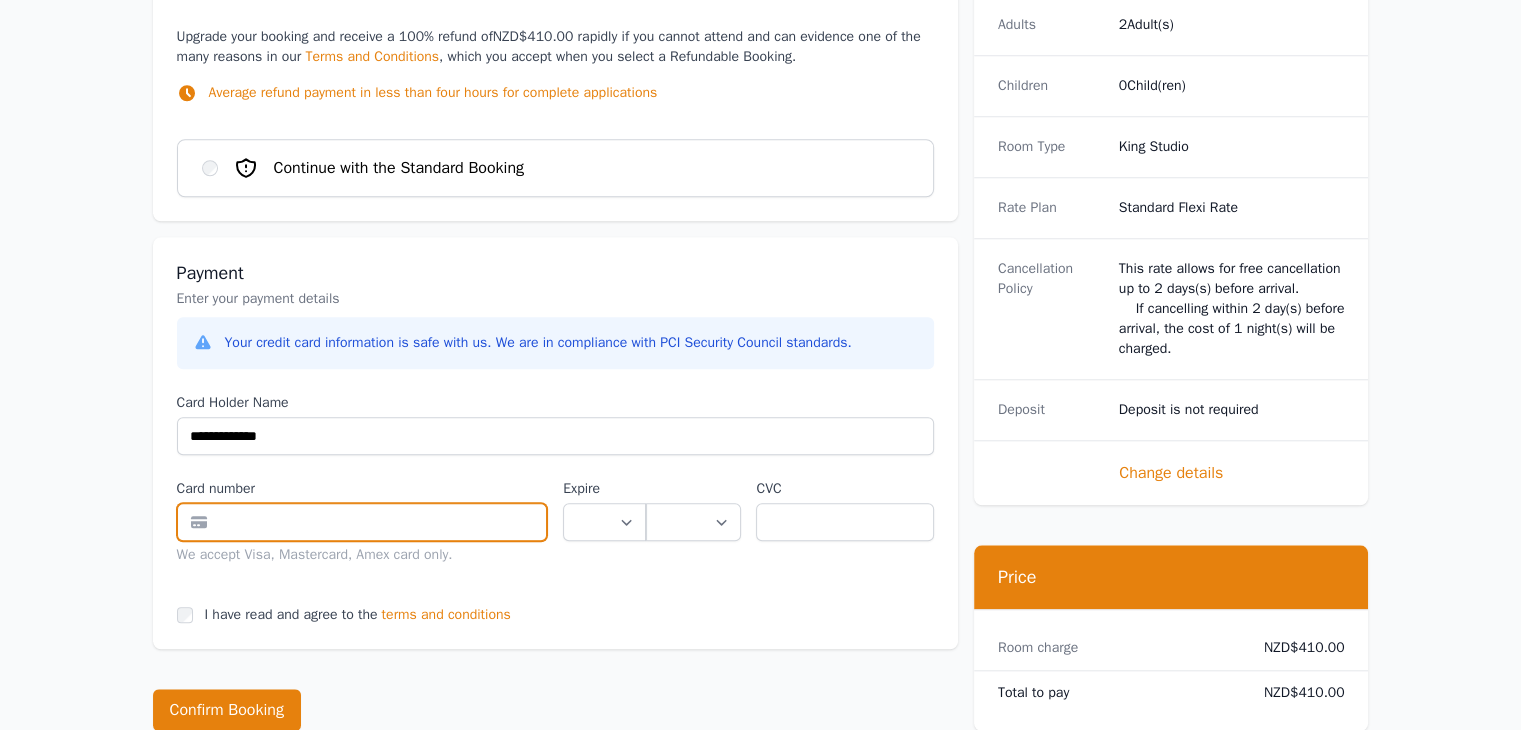 click at bounding box center (362, 522) 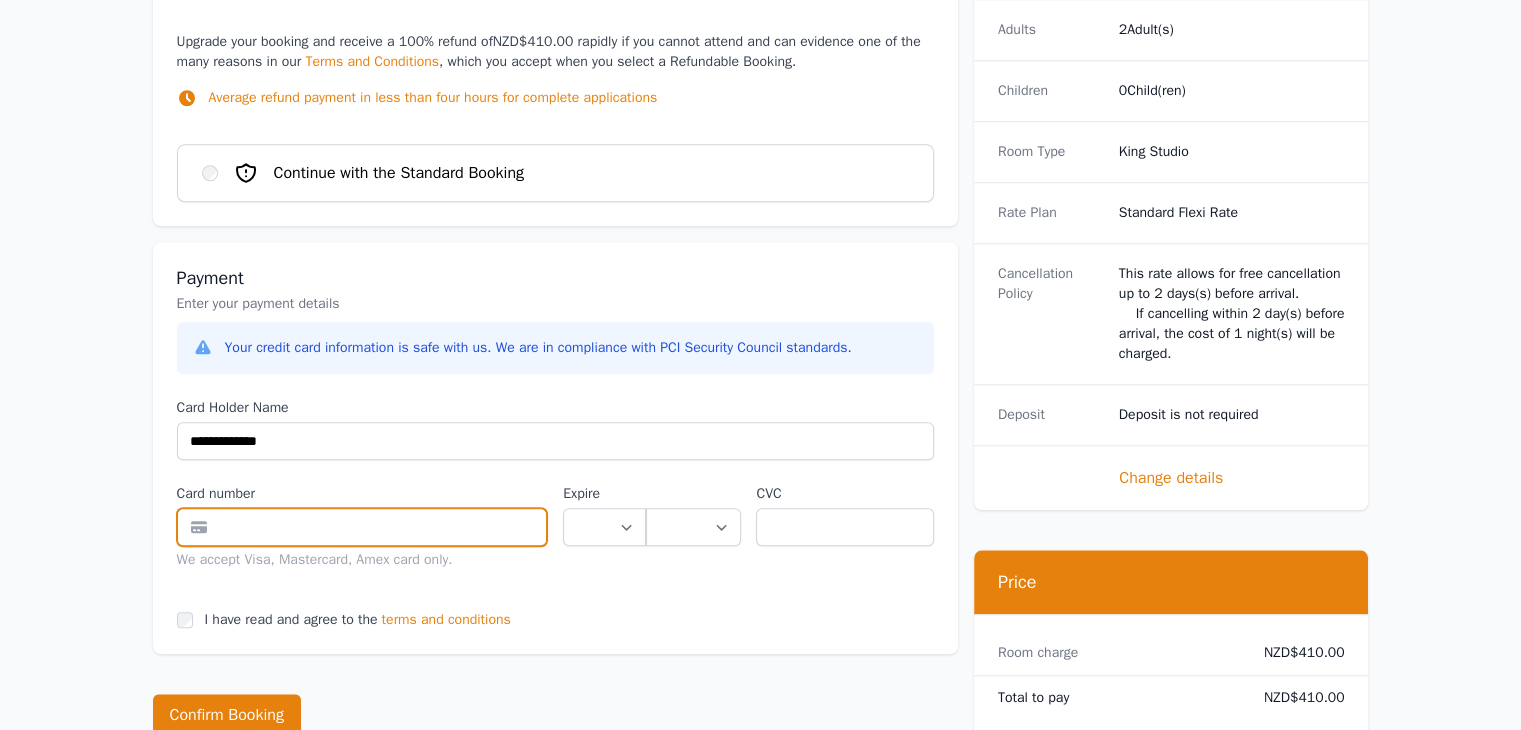 scroll, scrollTop: 1900, scrollLeft: 0, axis: vertical 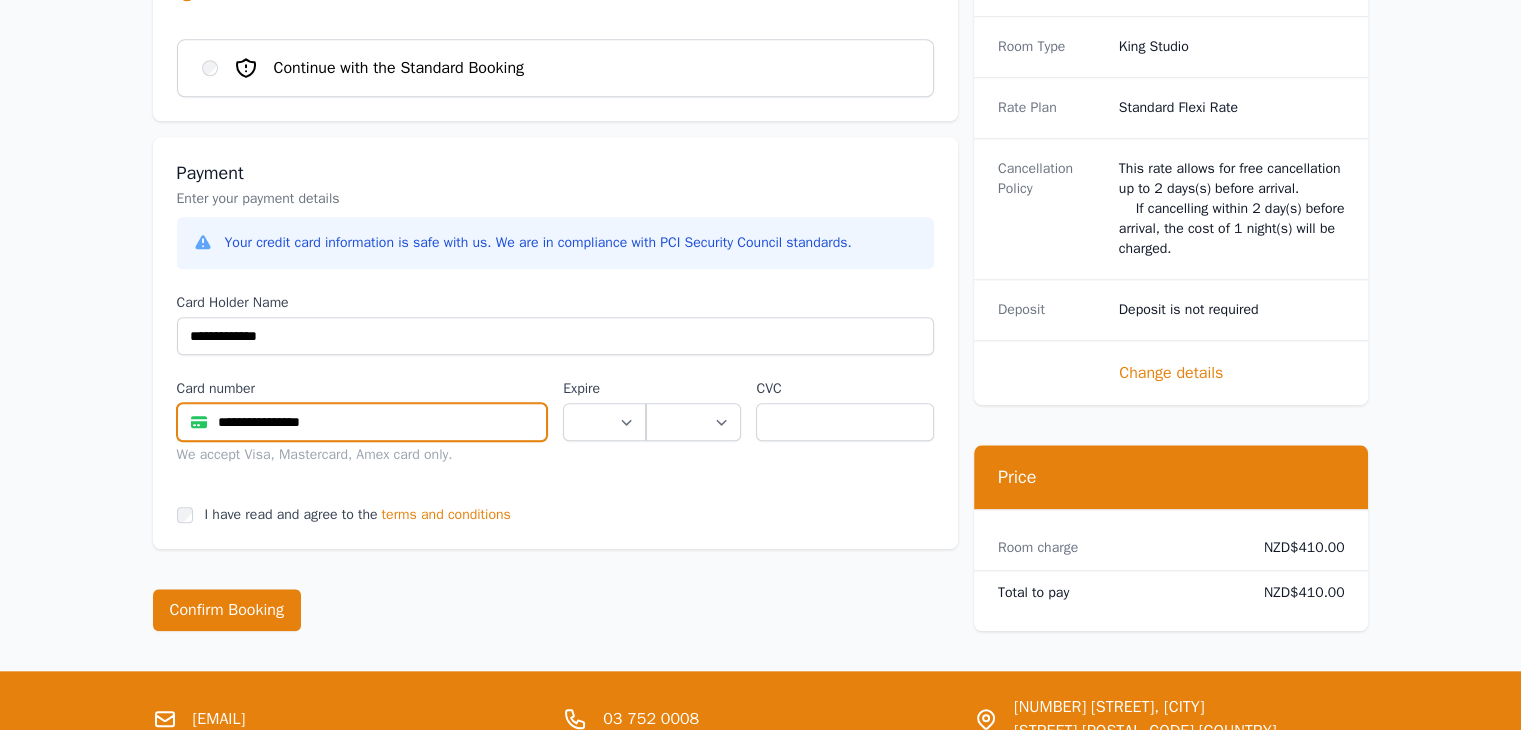 type on "**********" 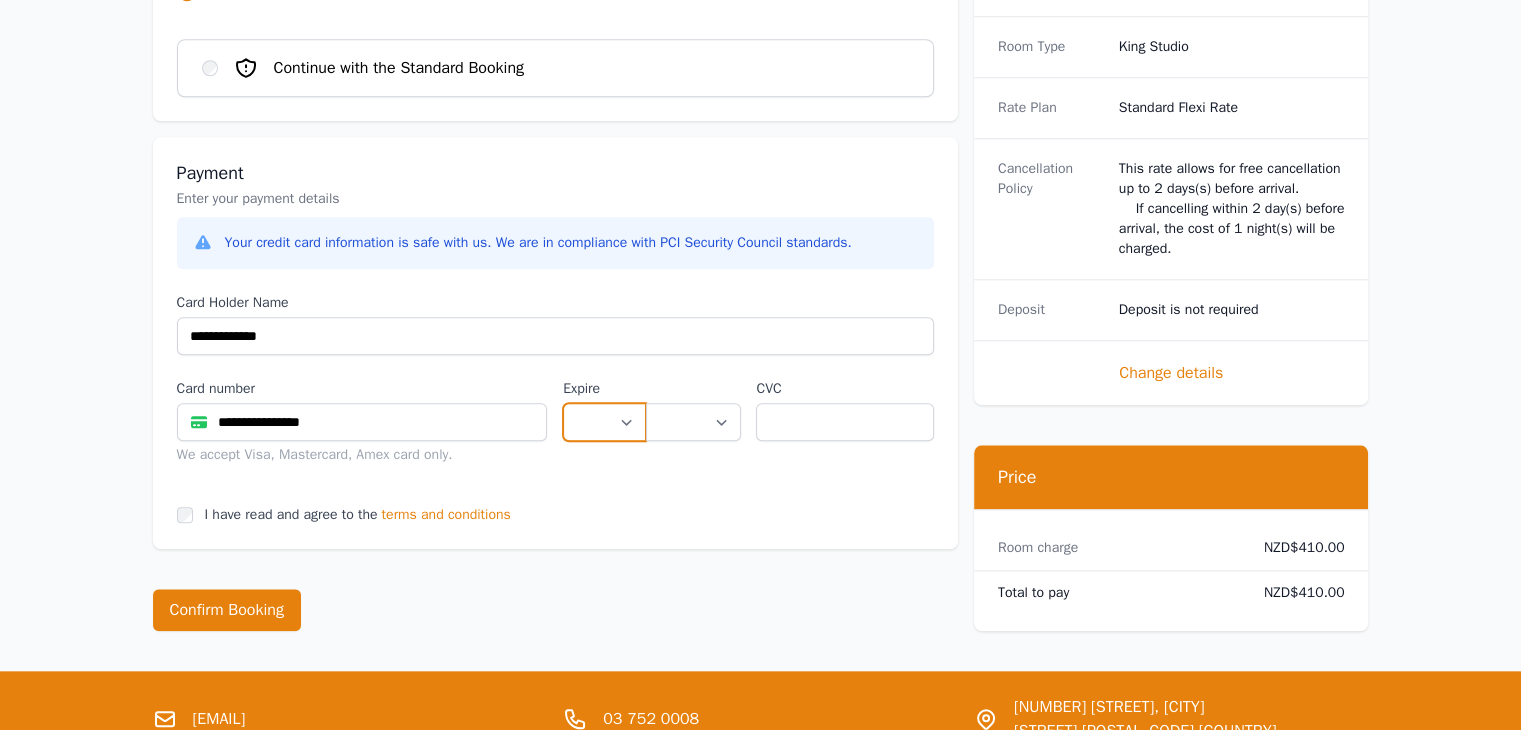 click on "** ** ** ** ** ** ** ** ** ** ** **" at bounding box center [604, 422] 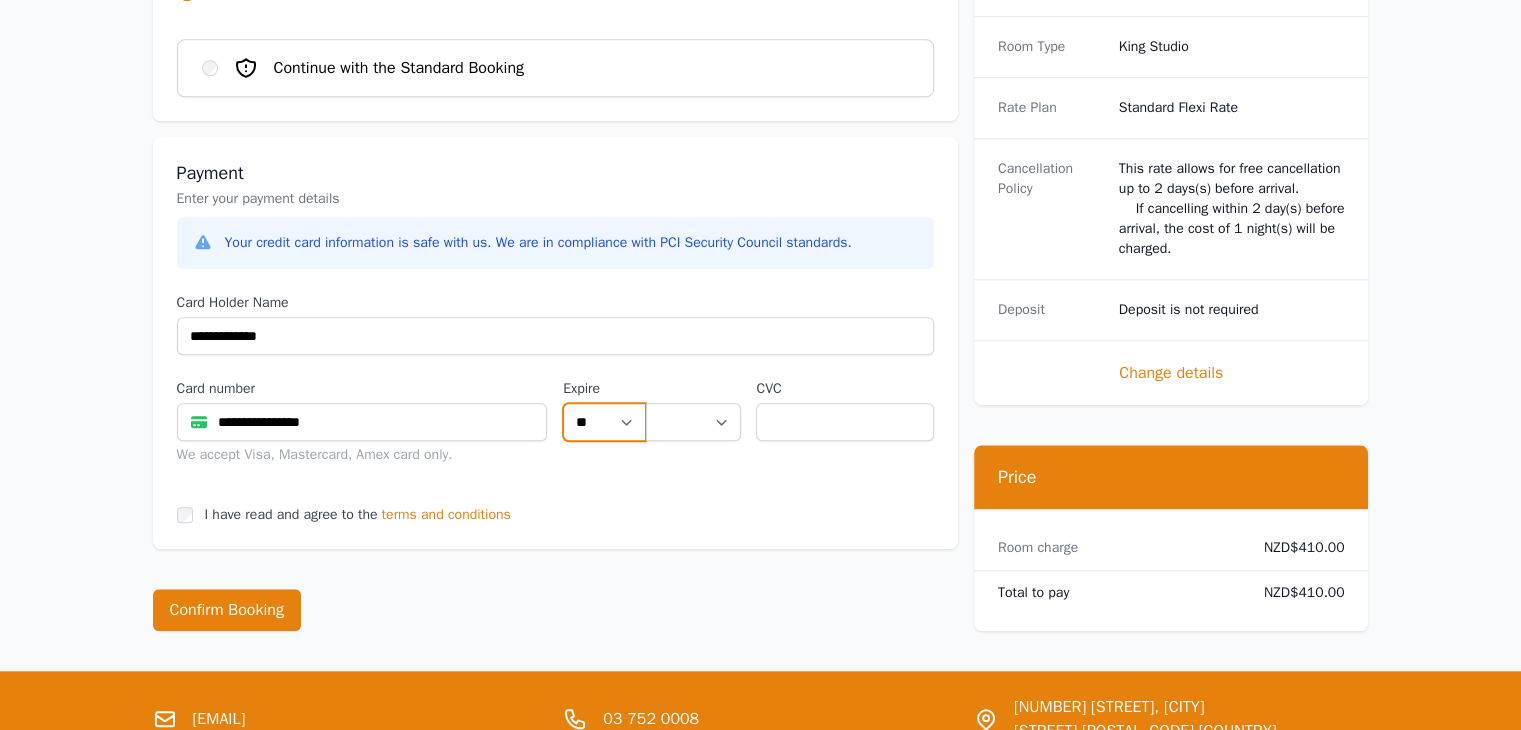 click on "** ** ** ** ** ** ** ** ** ** ** **" at bounding box center (604, 422) 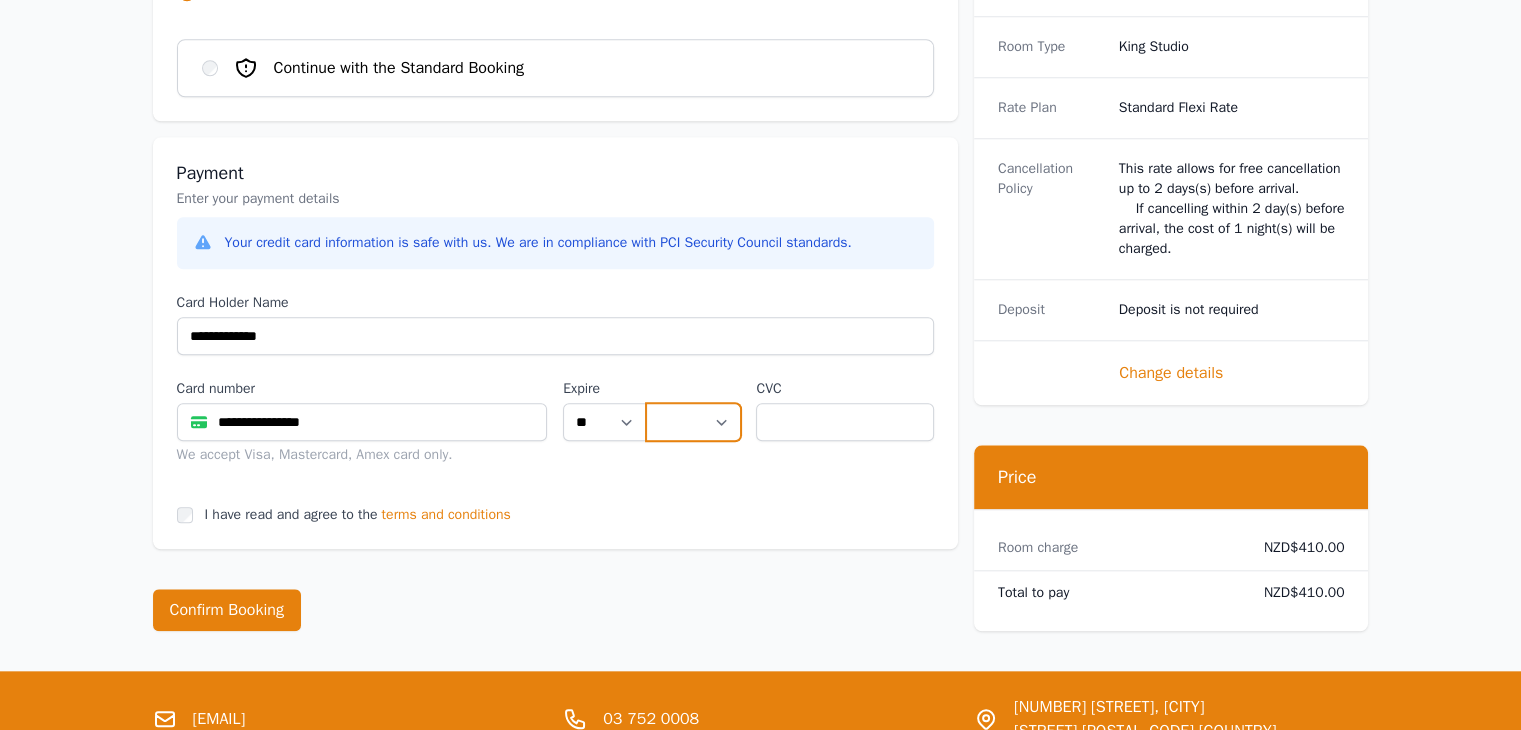 click on "**** **** **** **** **** **** **** **** ****" at bounding box center (693, 422) 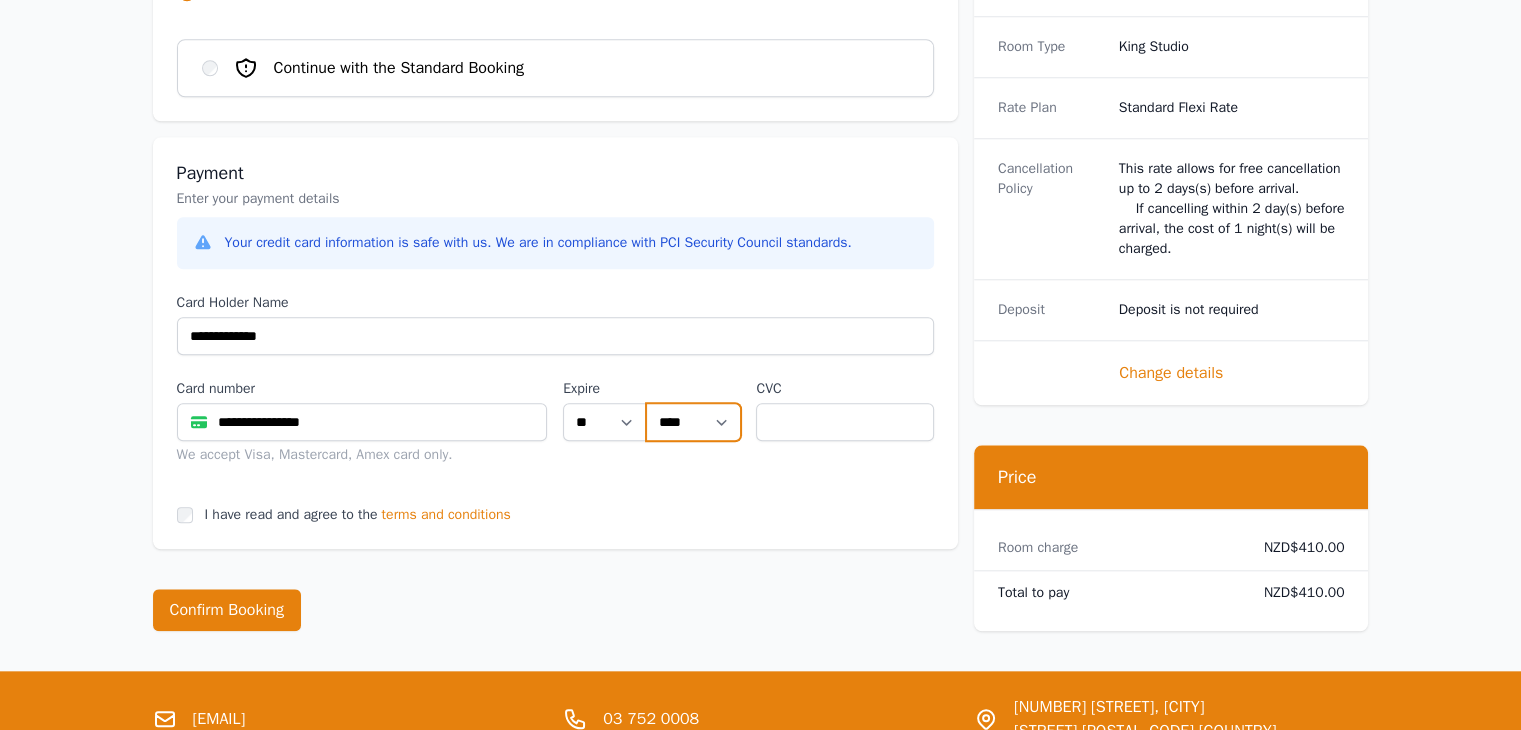 click on "**** **** **** **** **** **** **** **** ****" at bounding box center (693, 422) 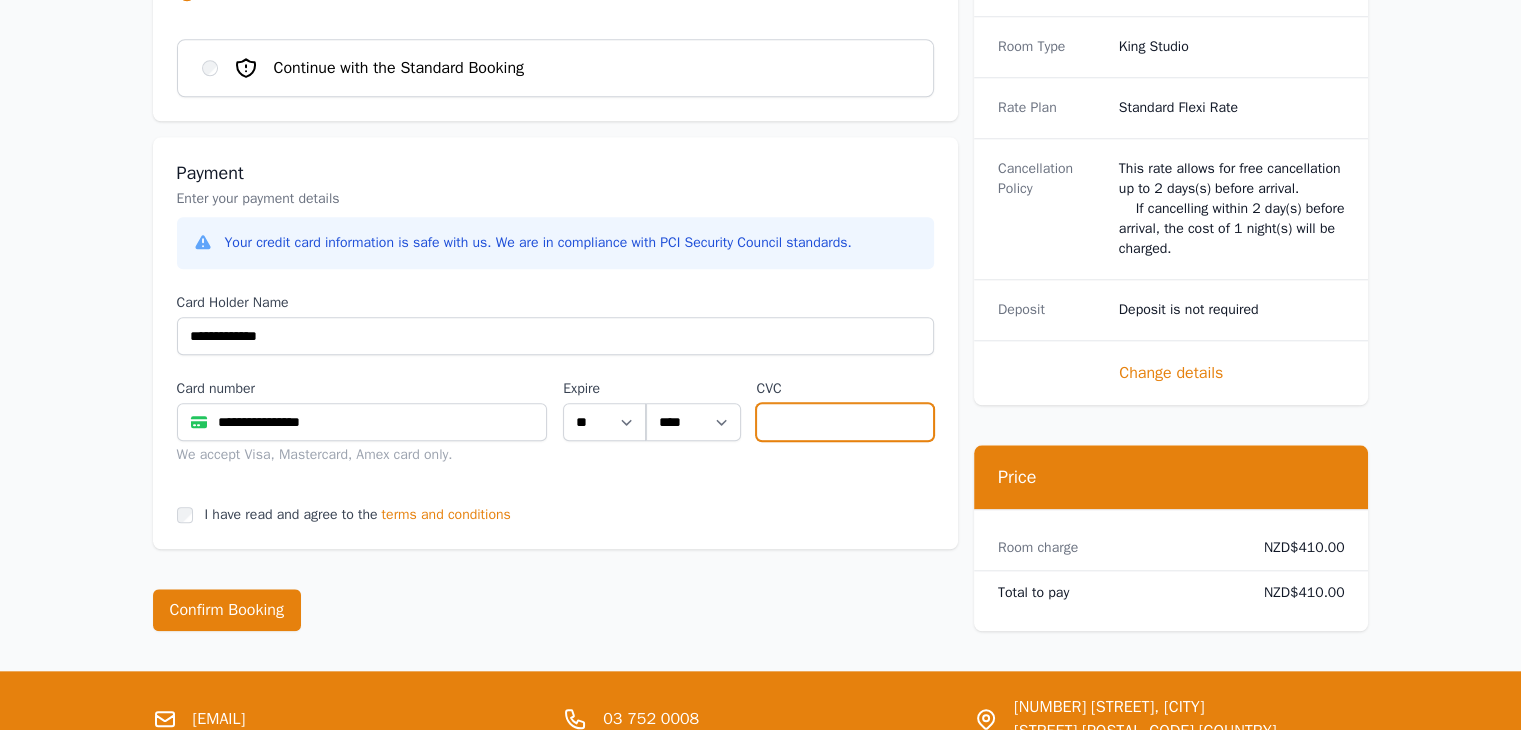 click at bounding box center [844, 422] 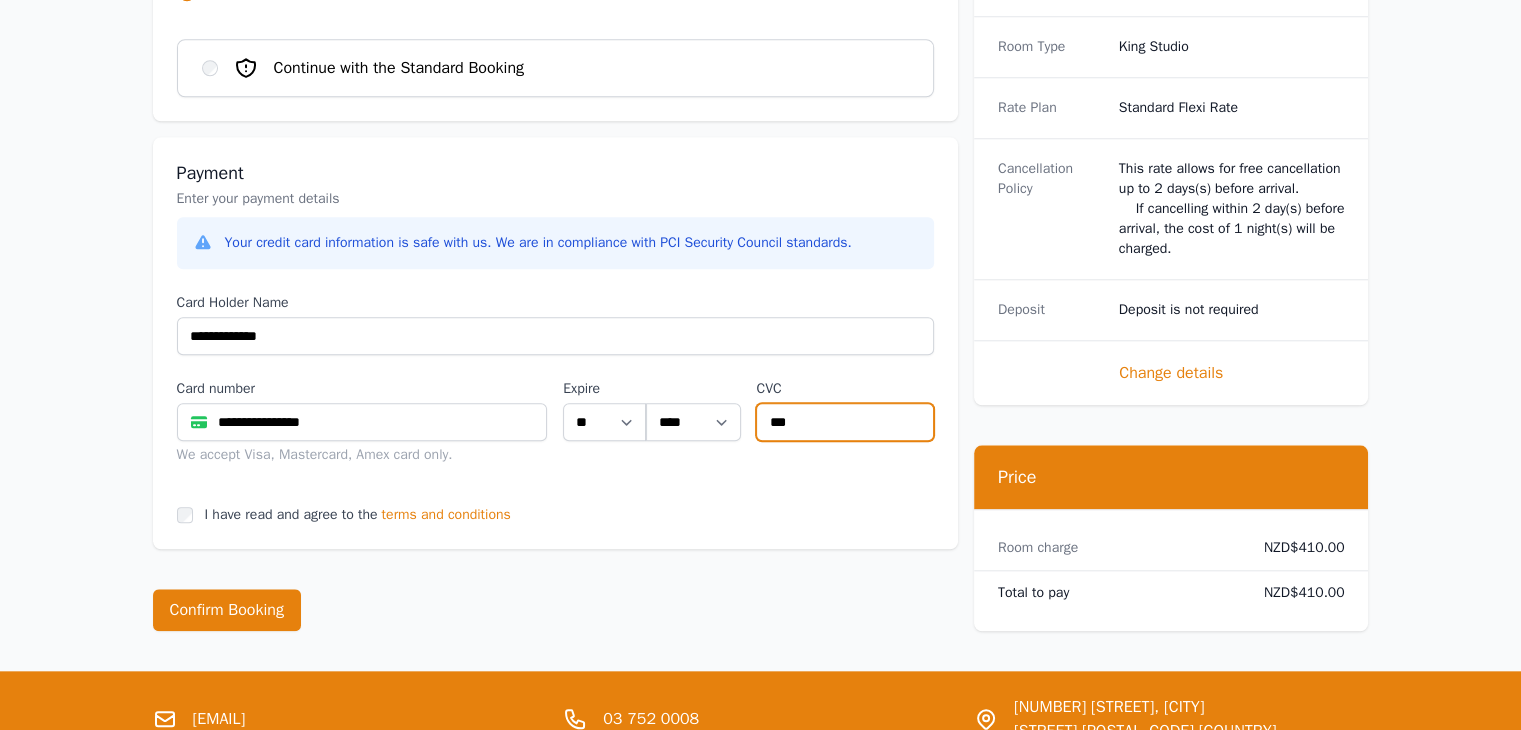 type on "***" 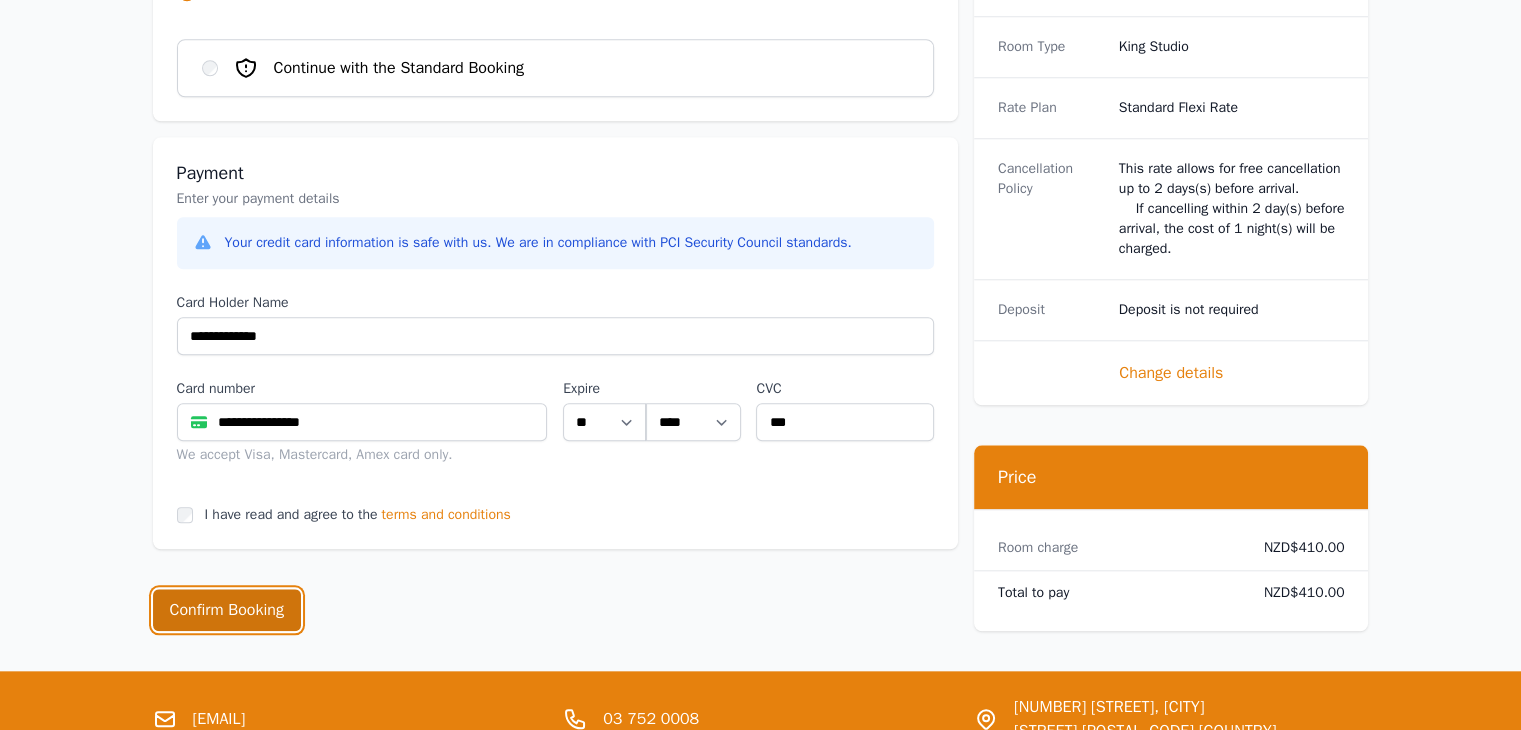 click on "Confirm Booking" at bounding box center [227, 610] 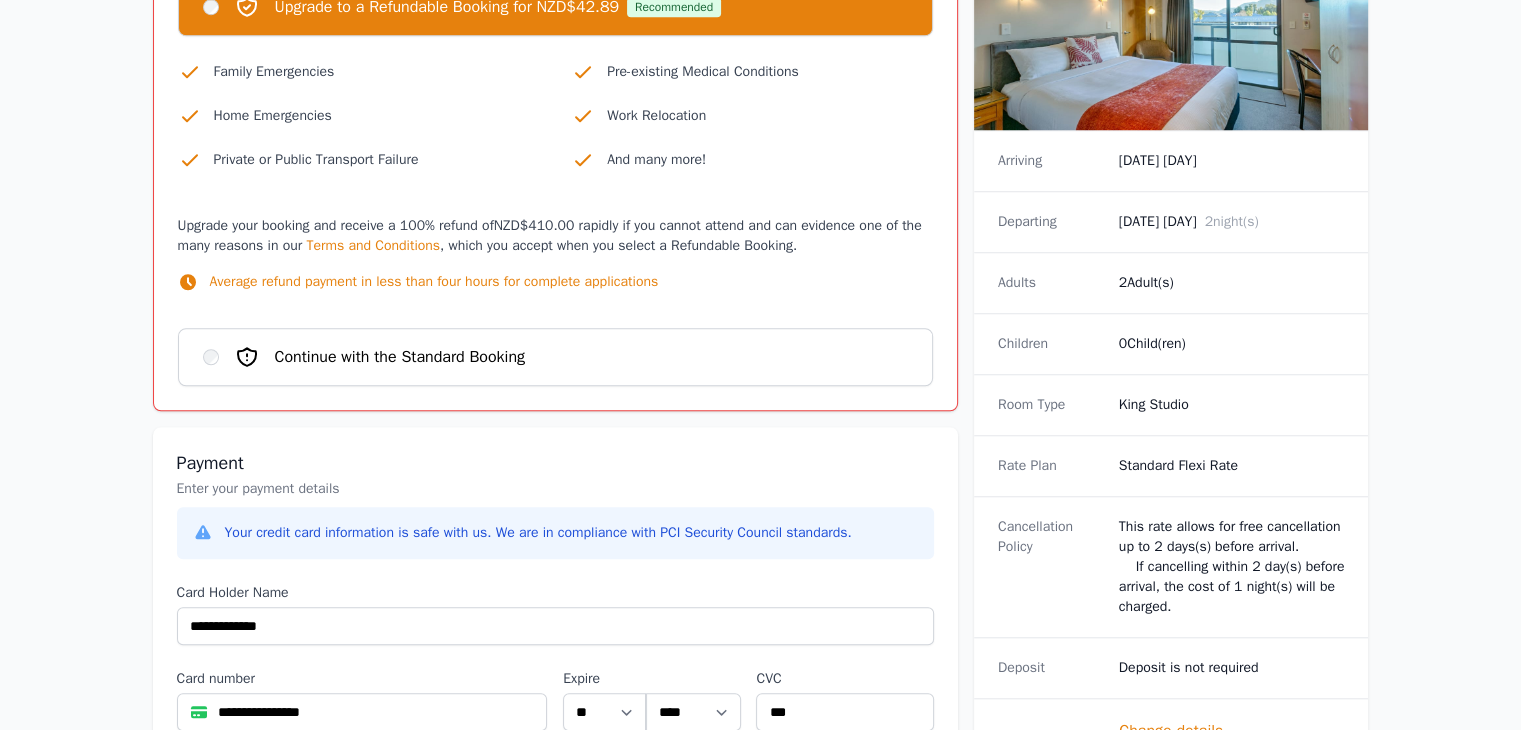 scroll, scrollTop: 1600, scrollLeft: 0, axis: vertical 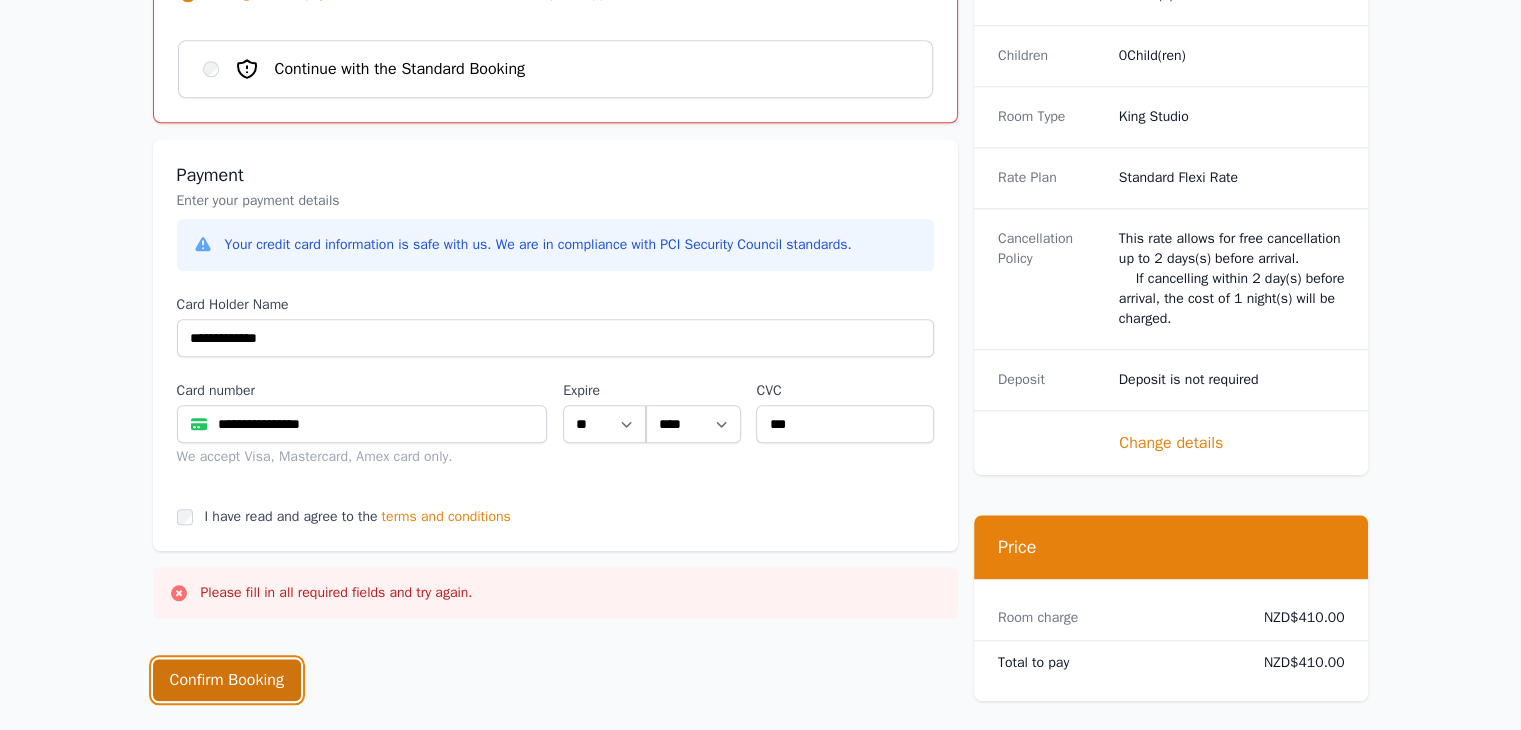 click on "Confirm Booking" at bounding box center (227, 680) 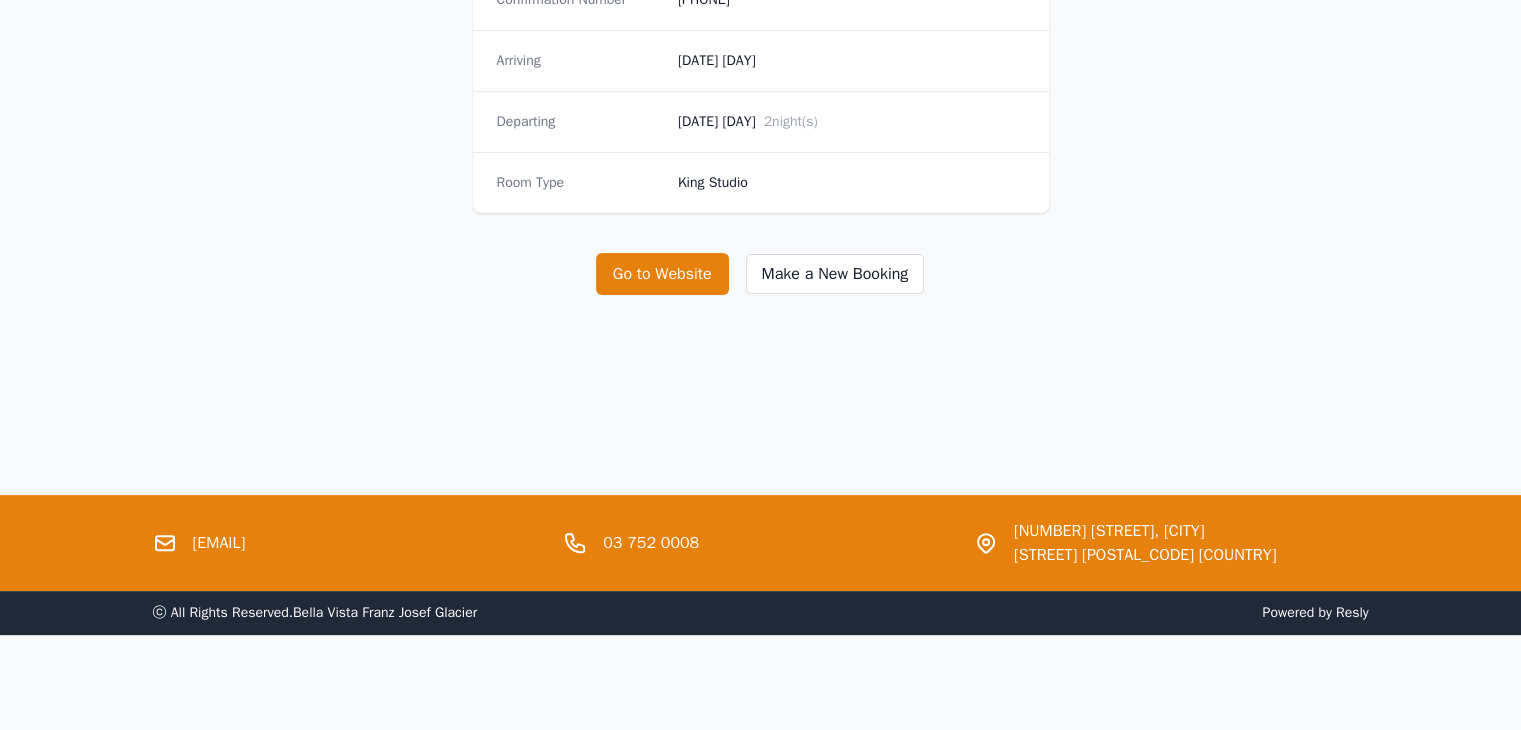 scroll, scrollTop: 0, scrollLeft: 0, axis: both 